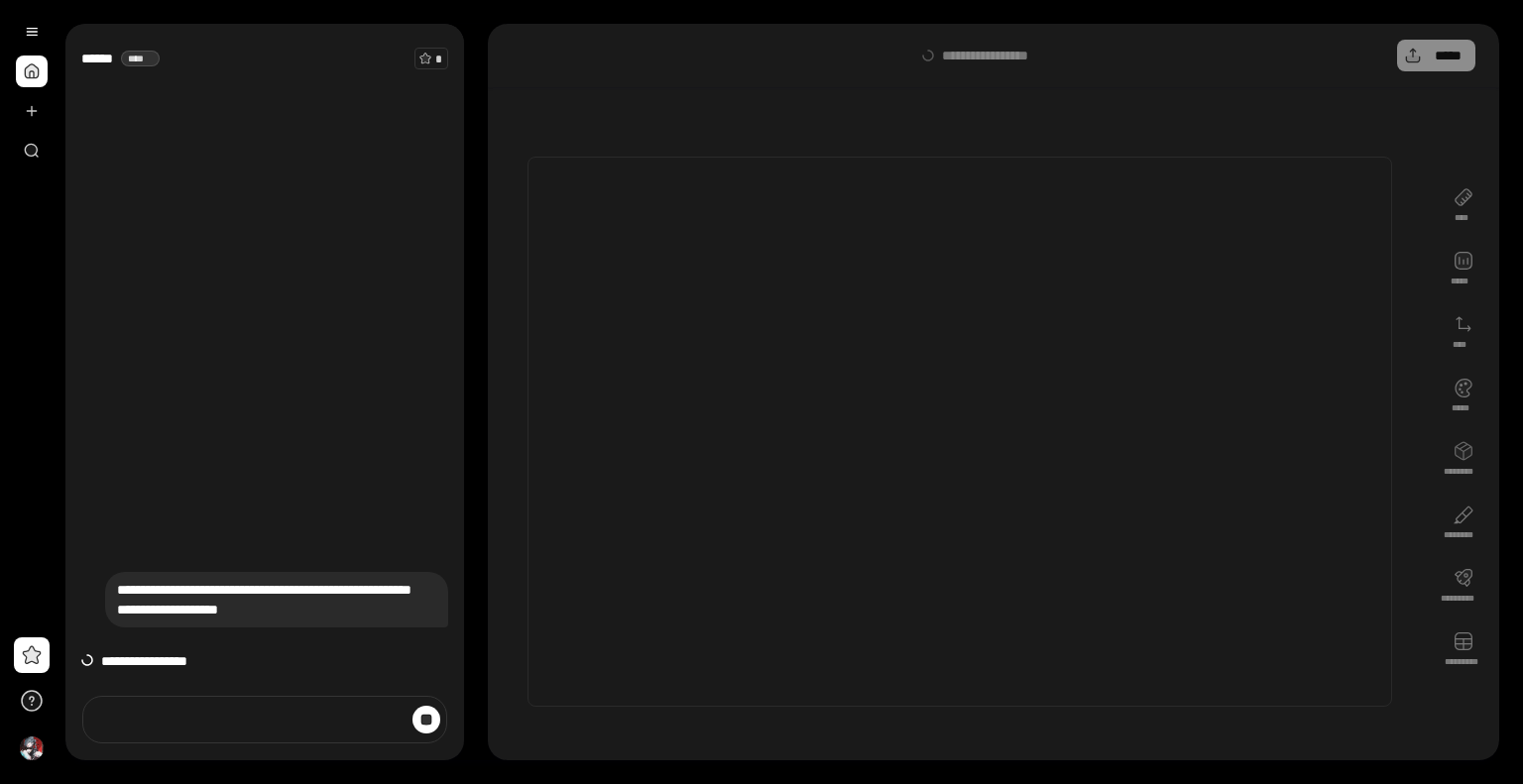 scroll, scrollTop: 0, scrollLeft: 0, axis: both 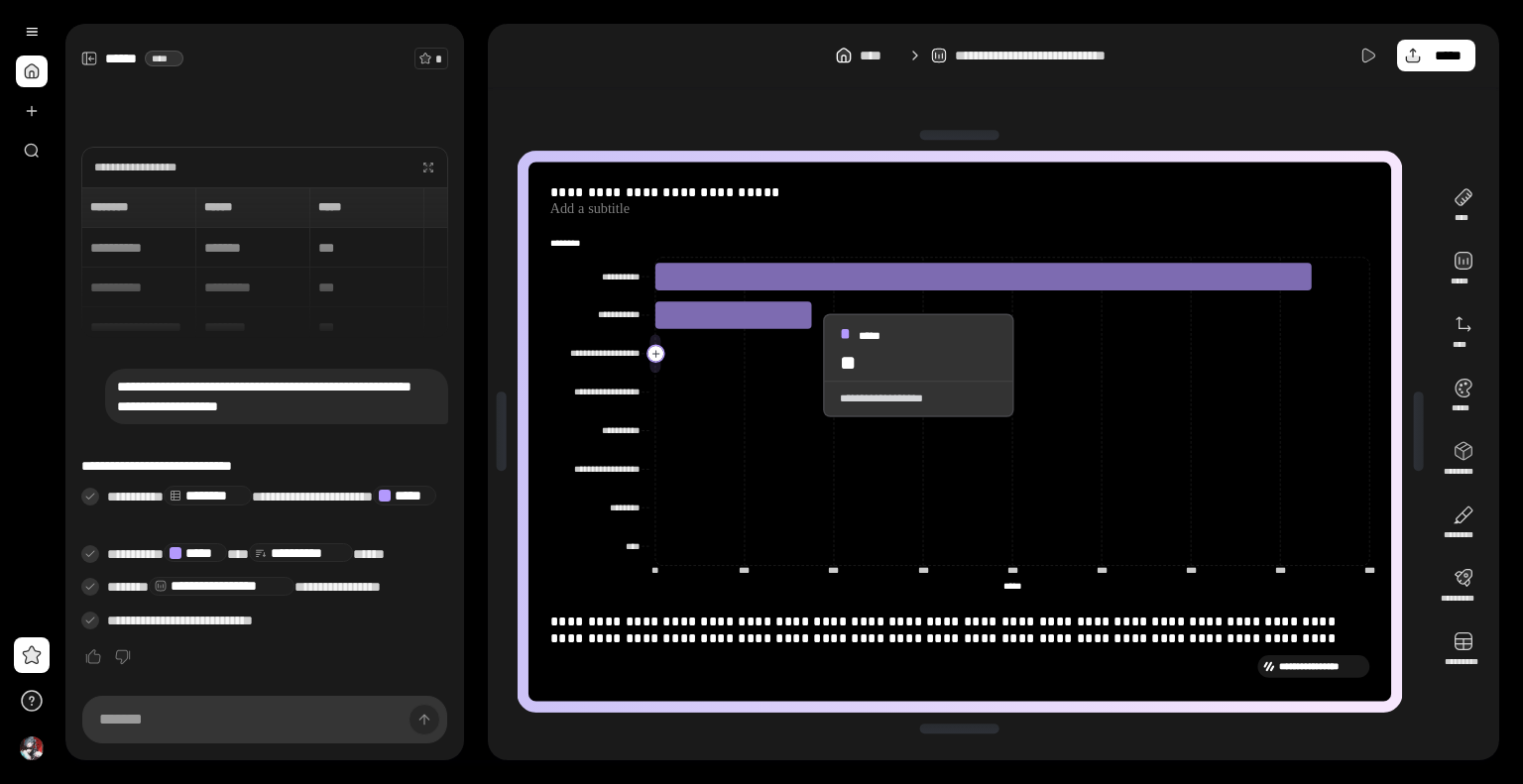 drag, startPoint x: 653, startPoint y: 352, endPoint x: 715, endPoint y: 356, distance: 62.1289 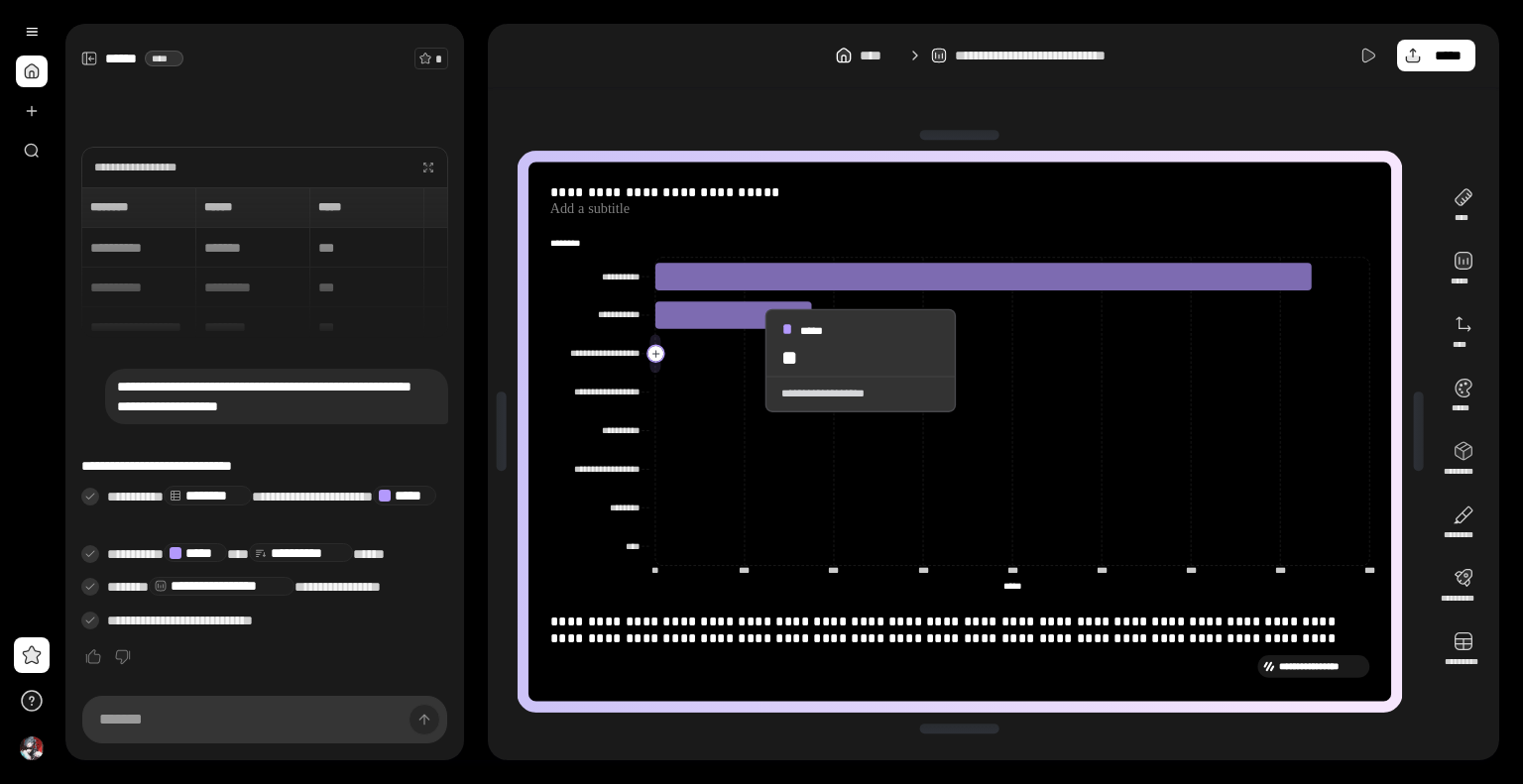 click 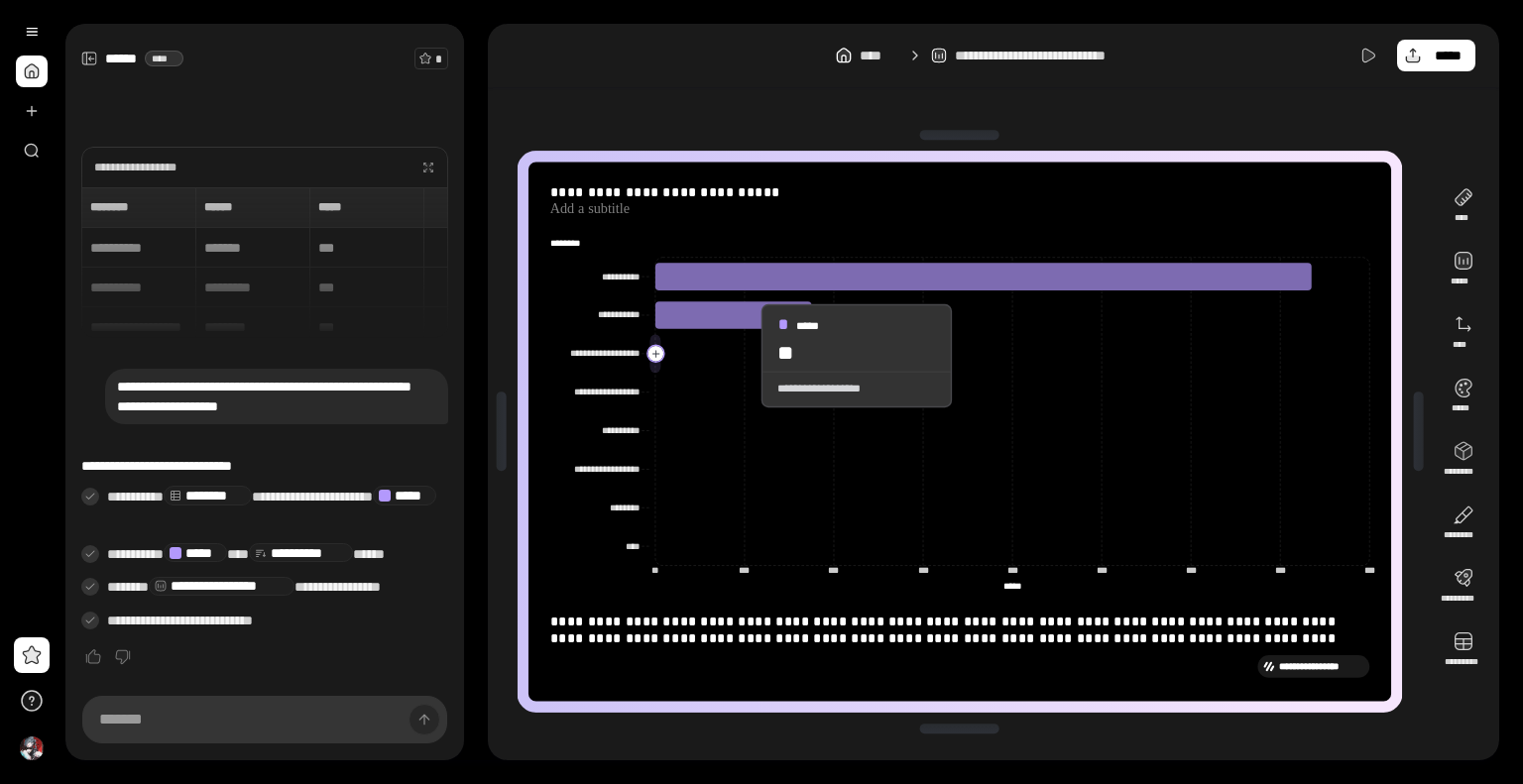 drag, startPoint x: 695, startPoint y: 352, endPoint x: 745, endPoint y: 355, distance: 50.08992 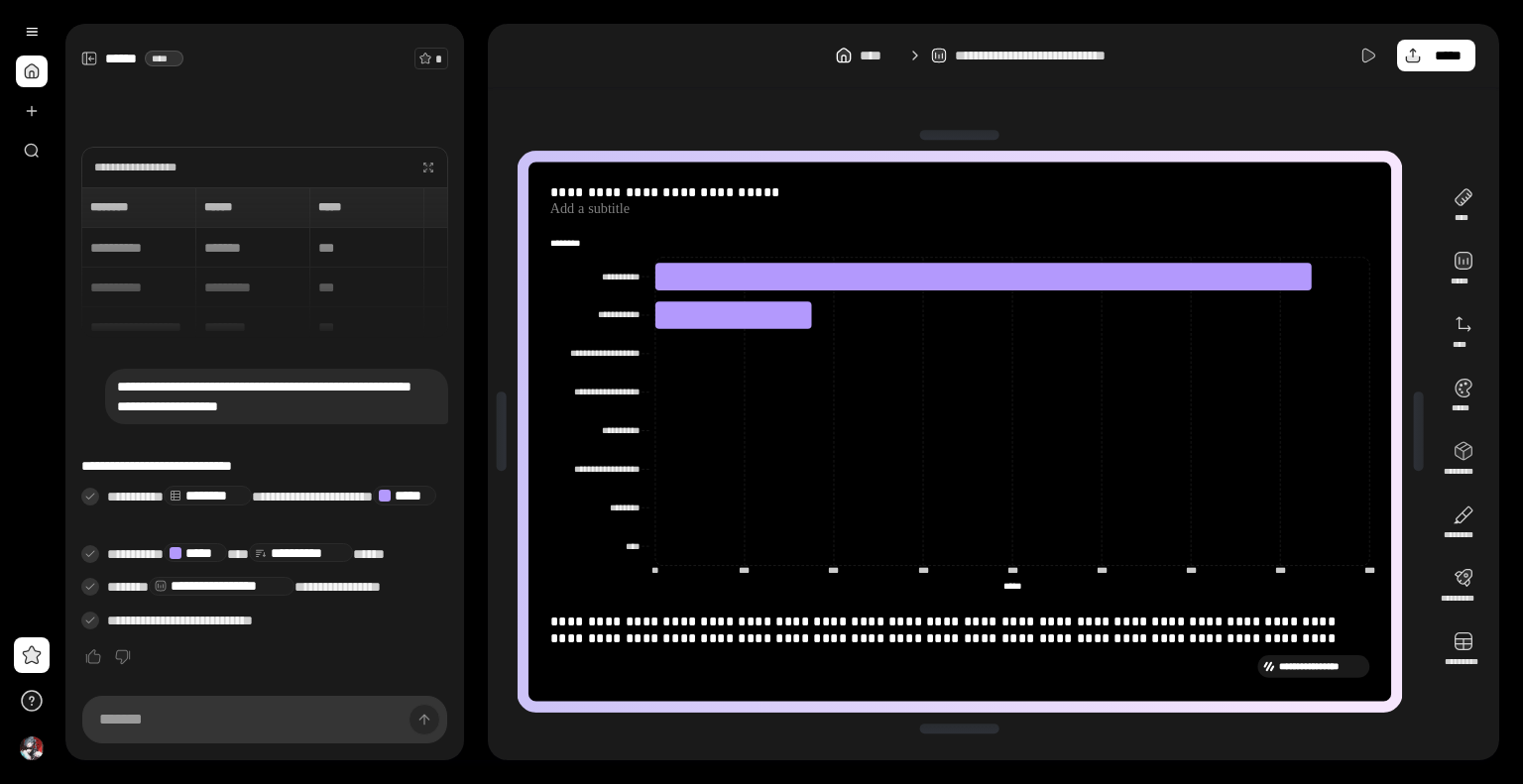 click on "**********" 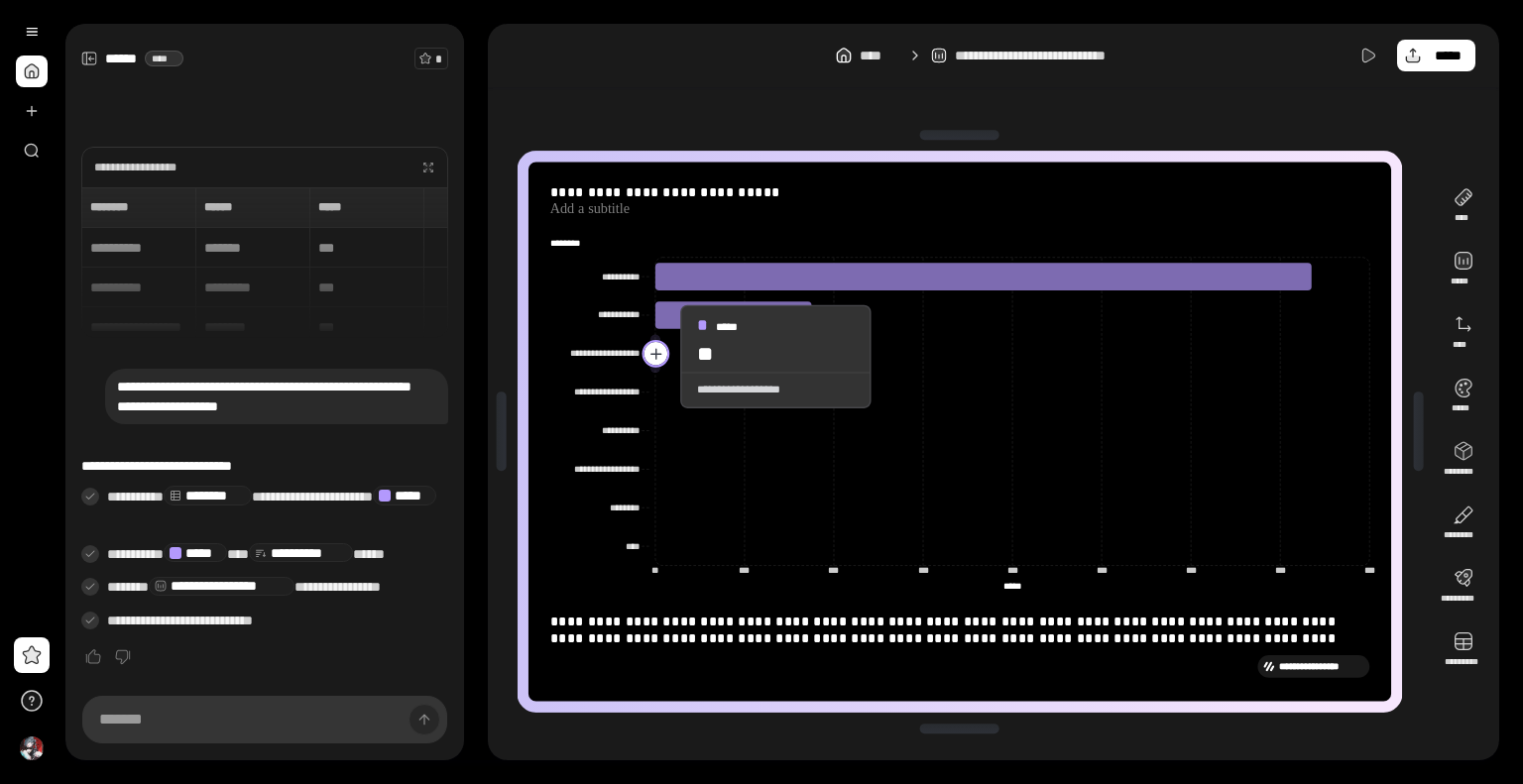 click 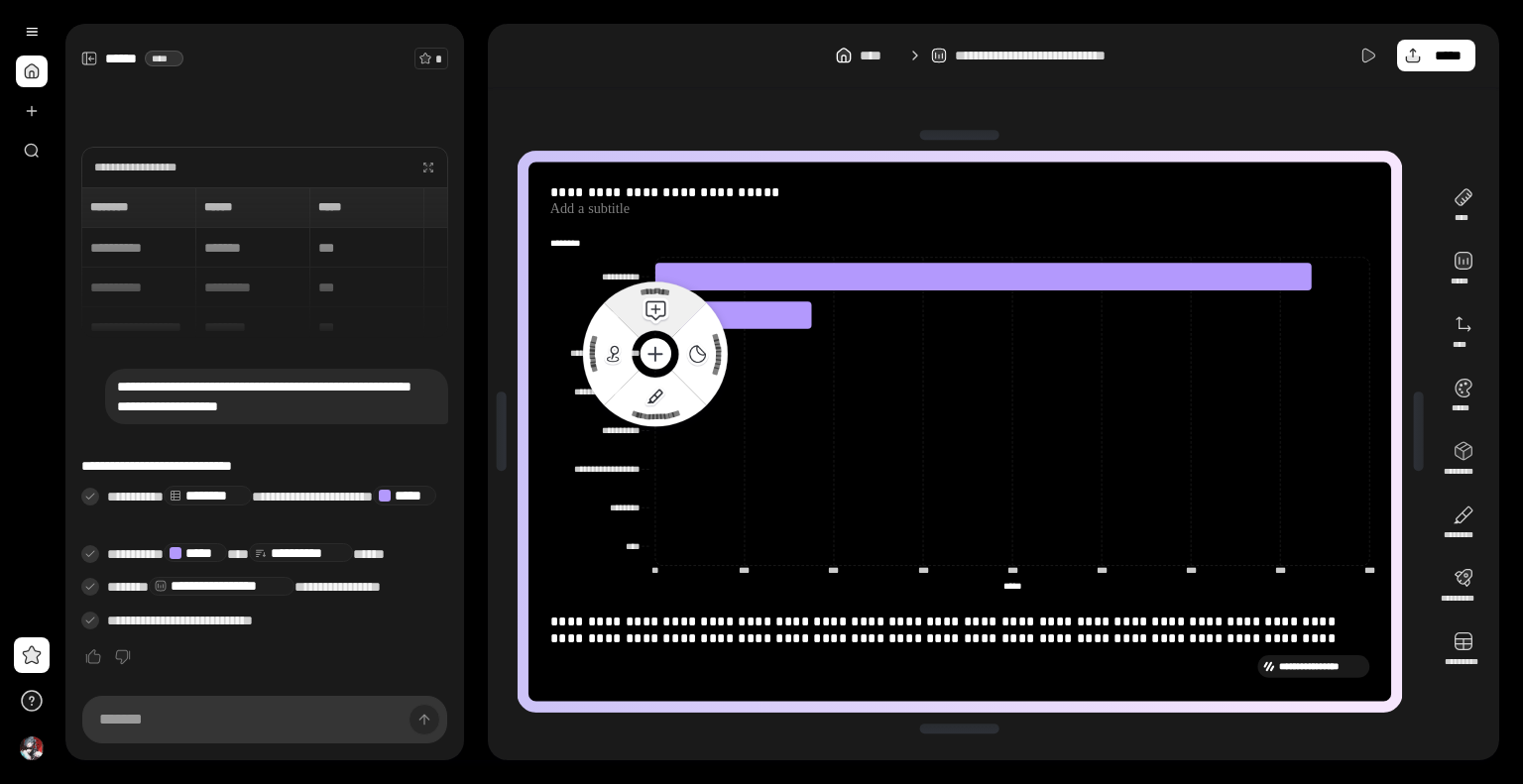 click 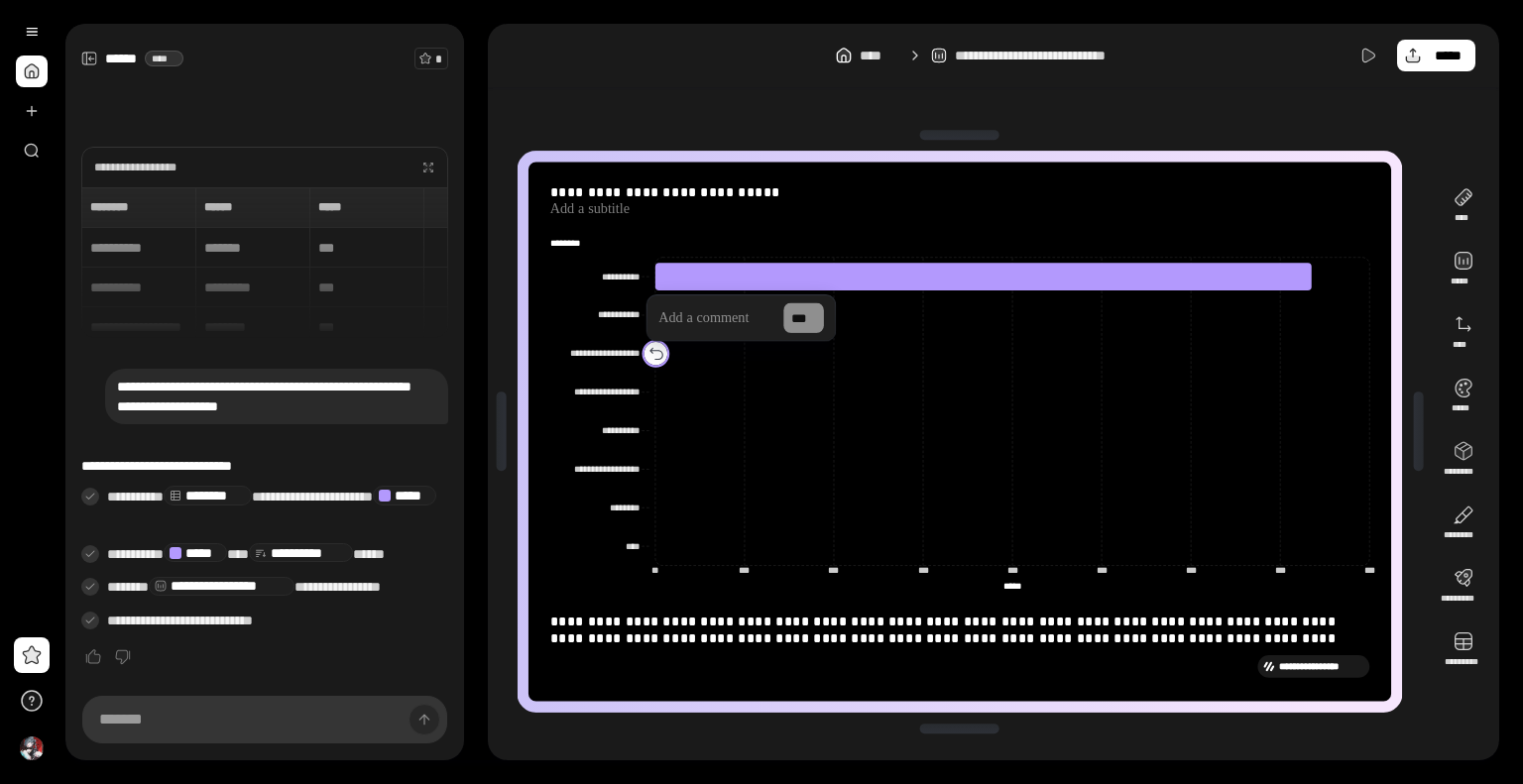 click 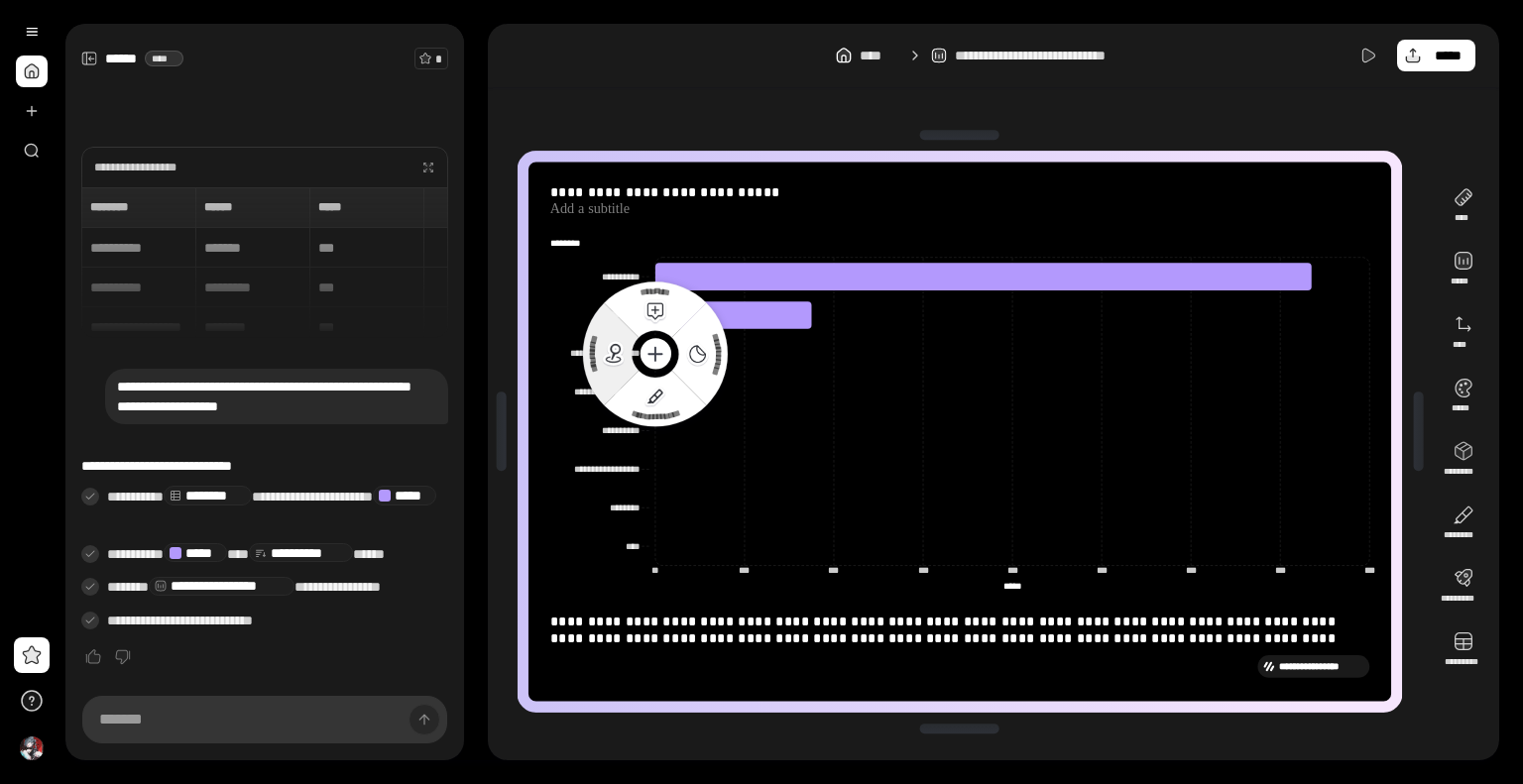 click 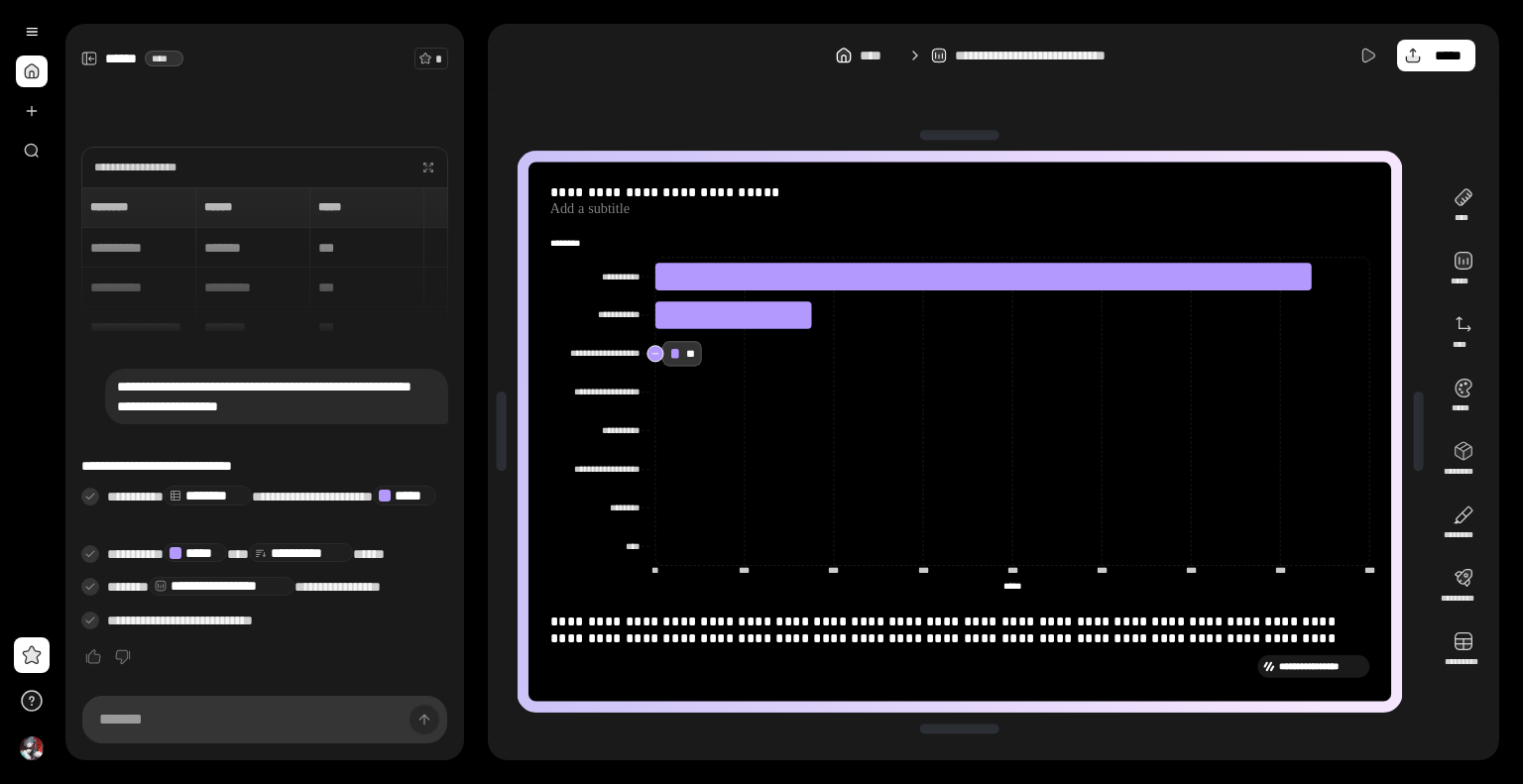 click 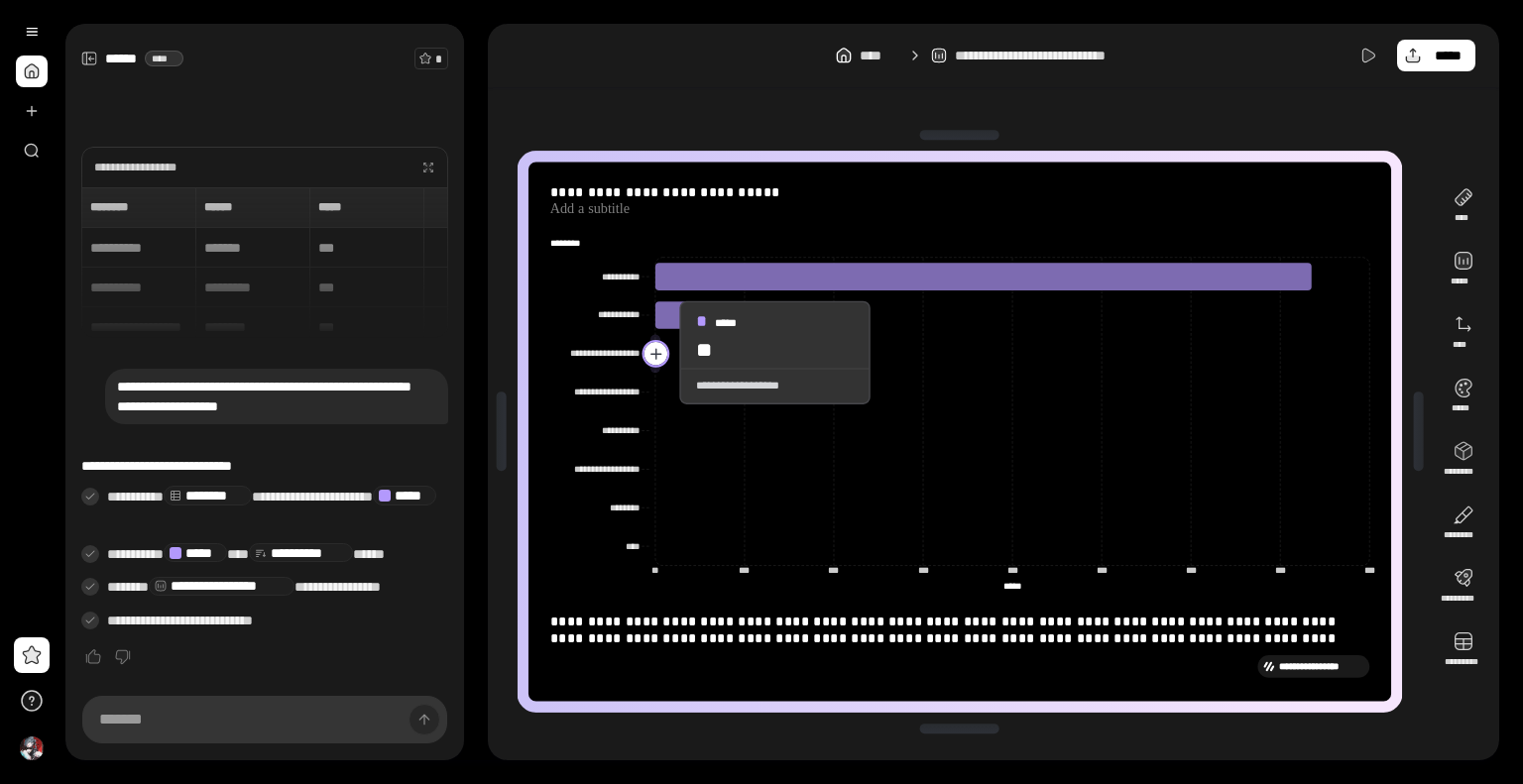 click 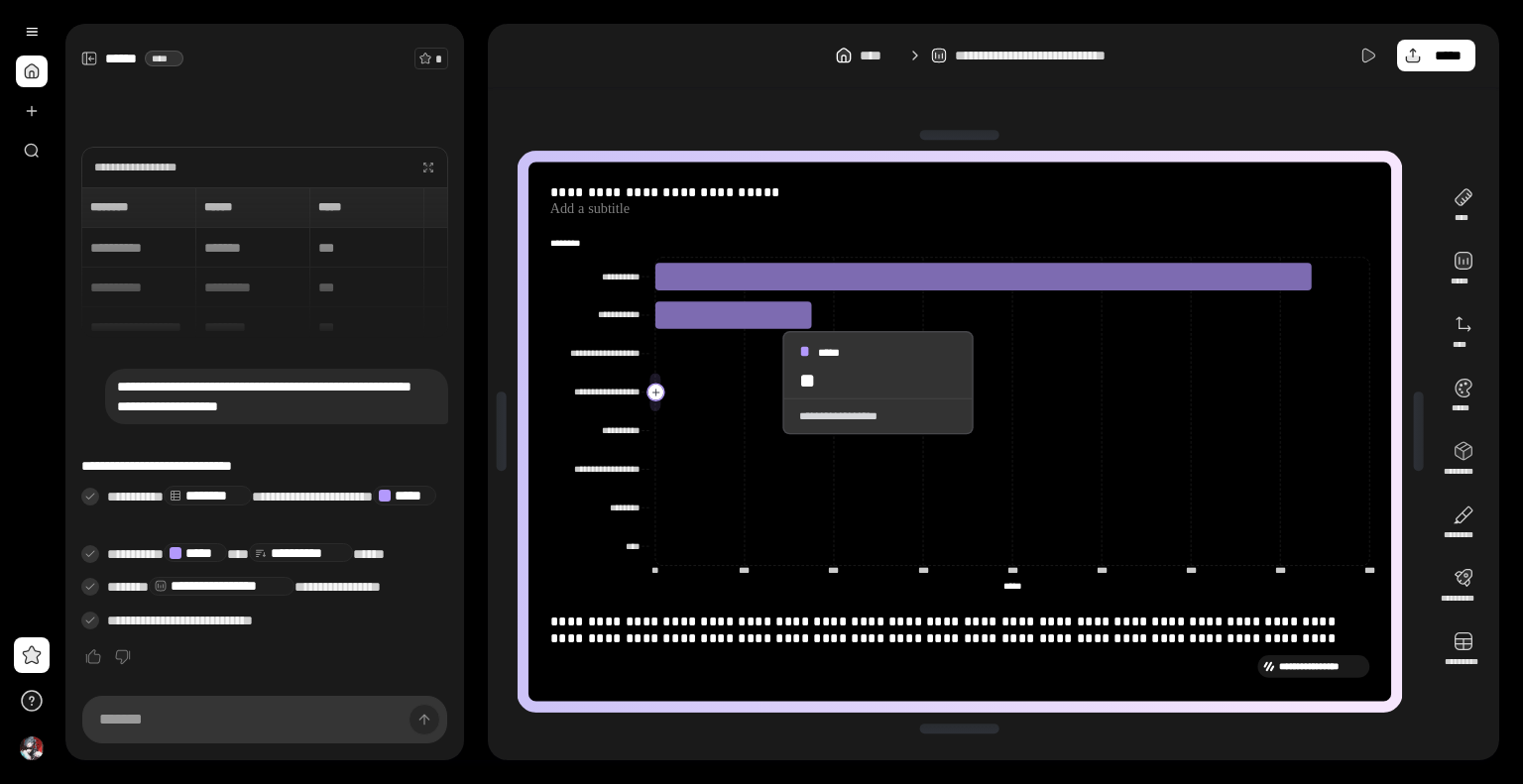 click 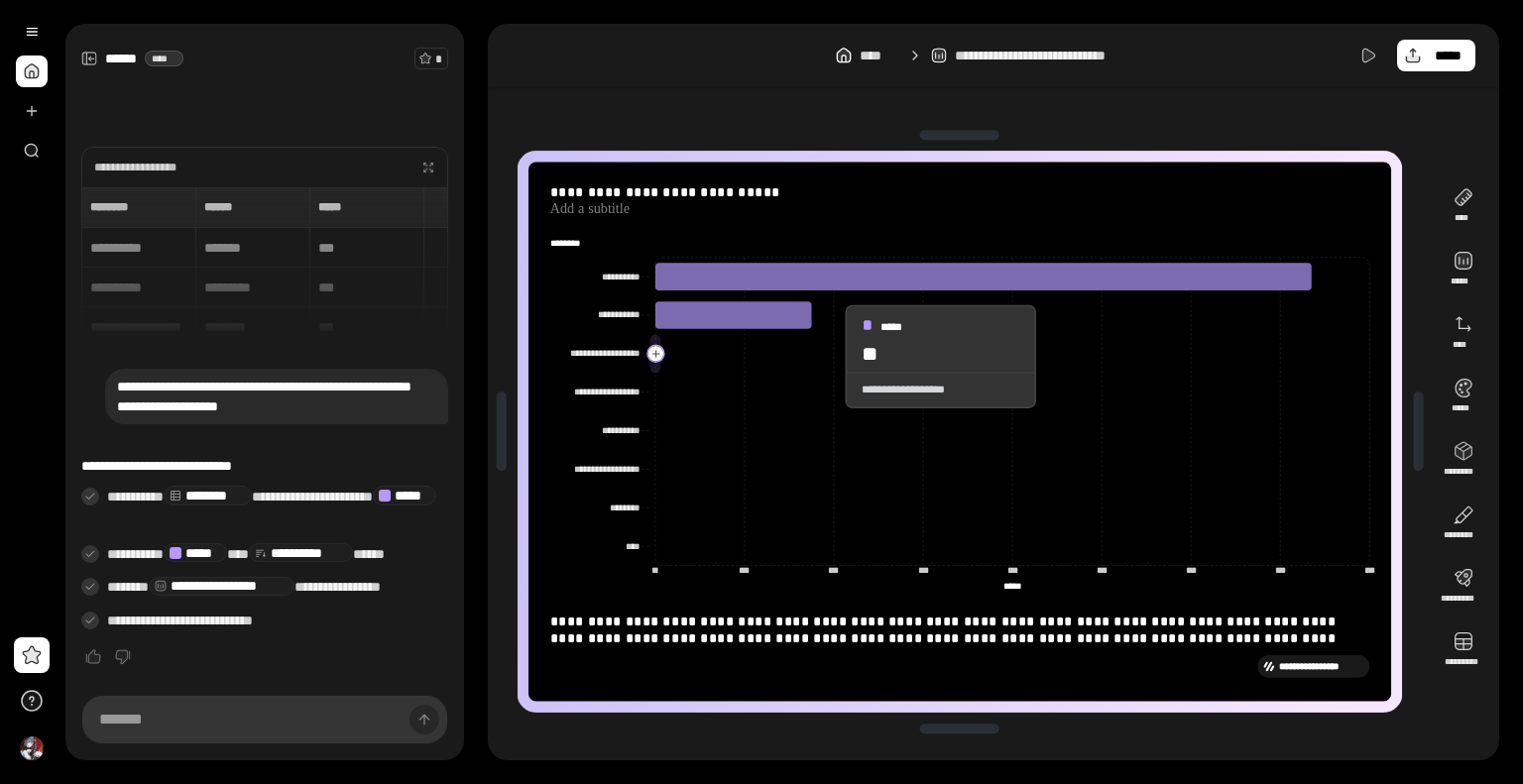 click 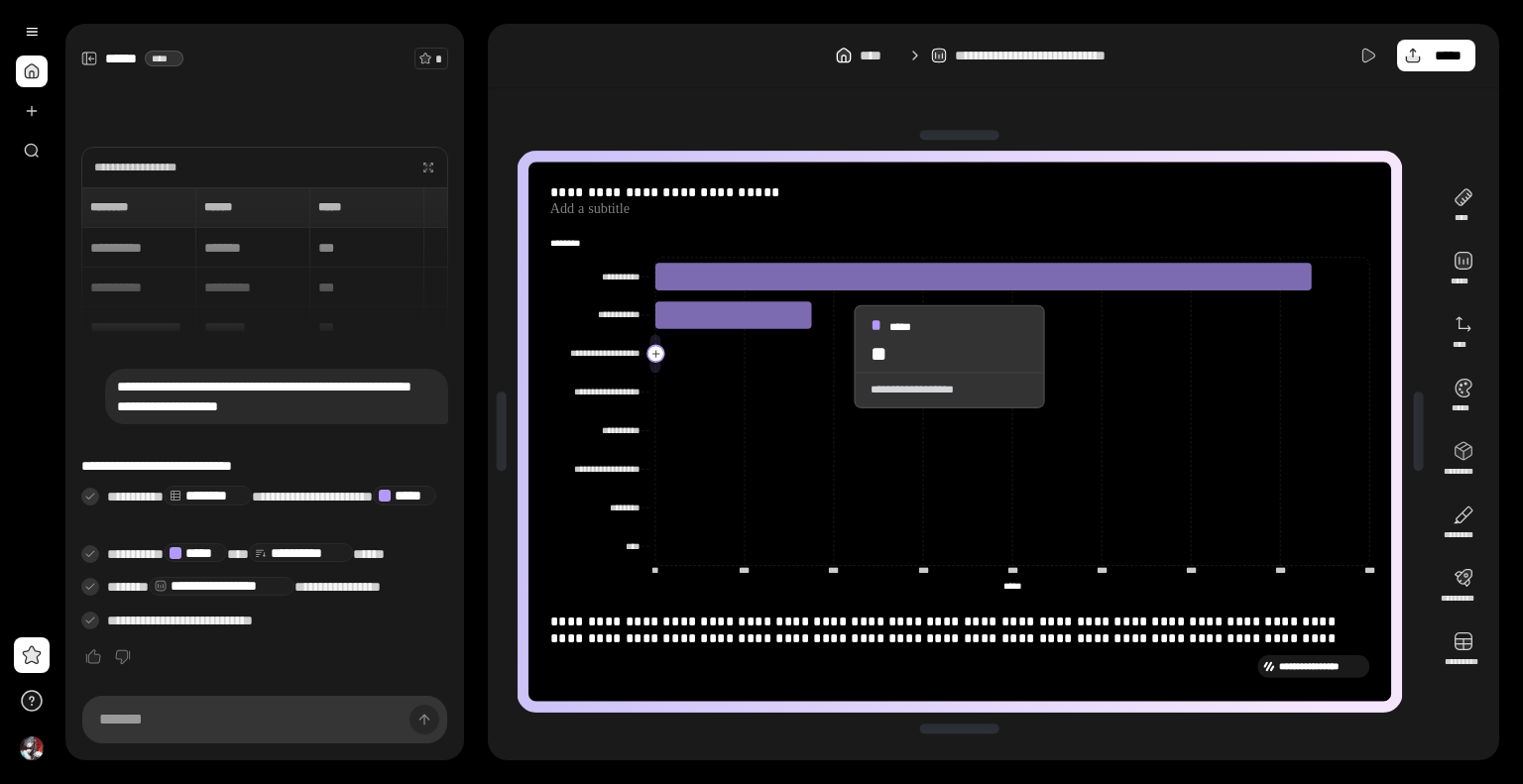 click 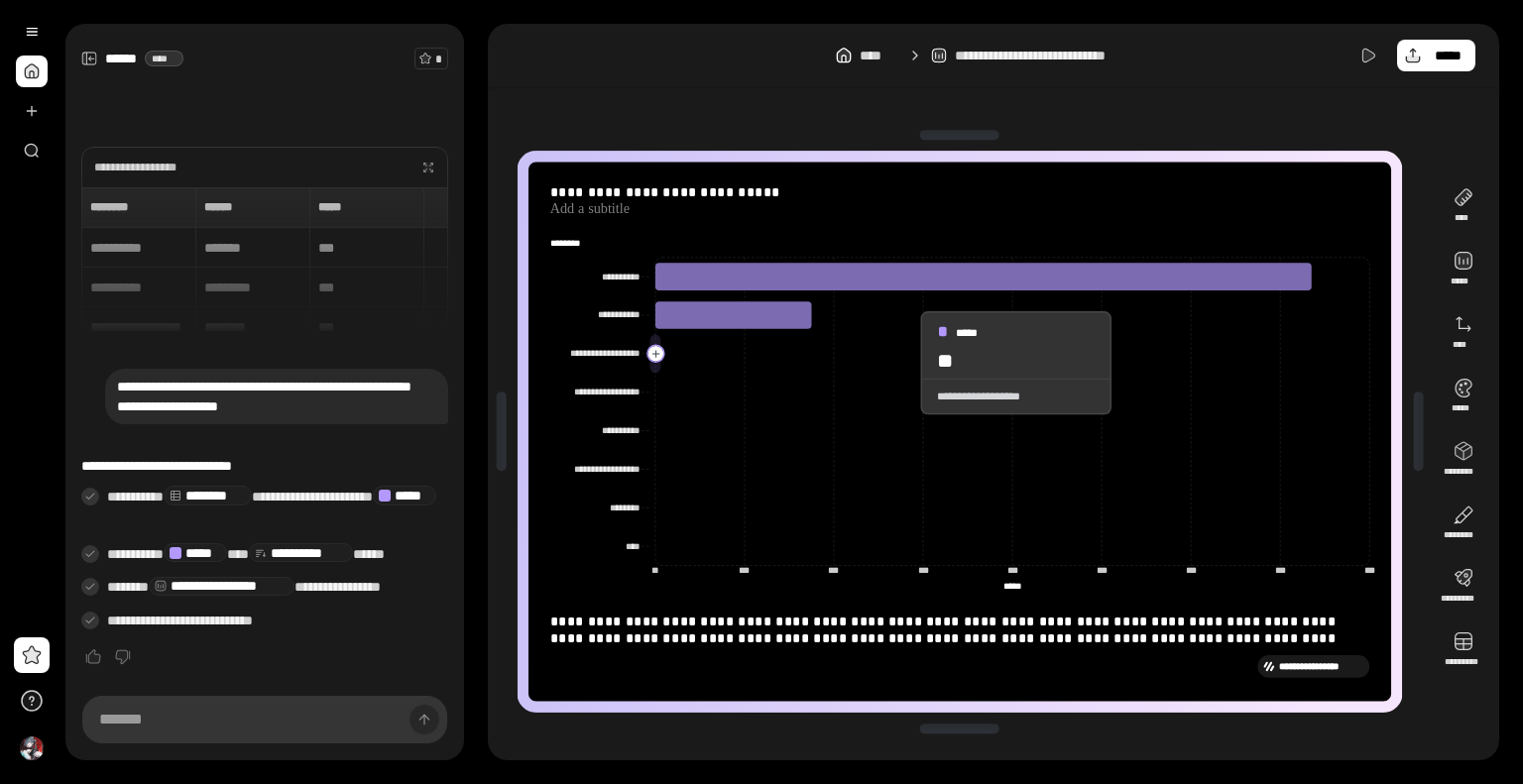 drag, startPoint x: 833, startPoint y: 356, endPoint x: 956, endPoint y: 366, distance: 123.40583 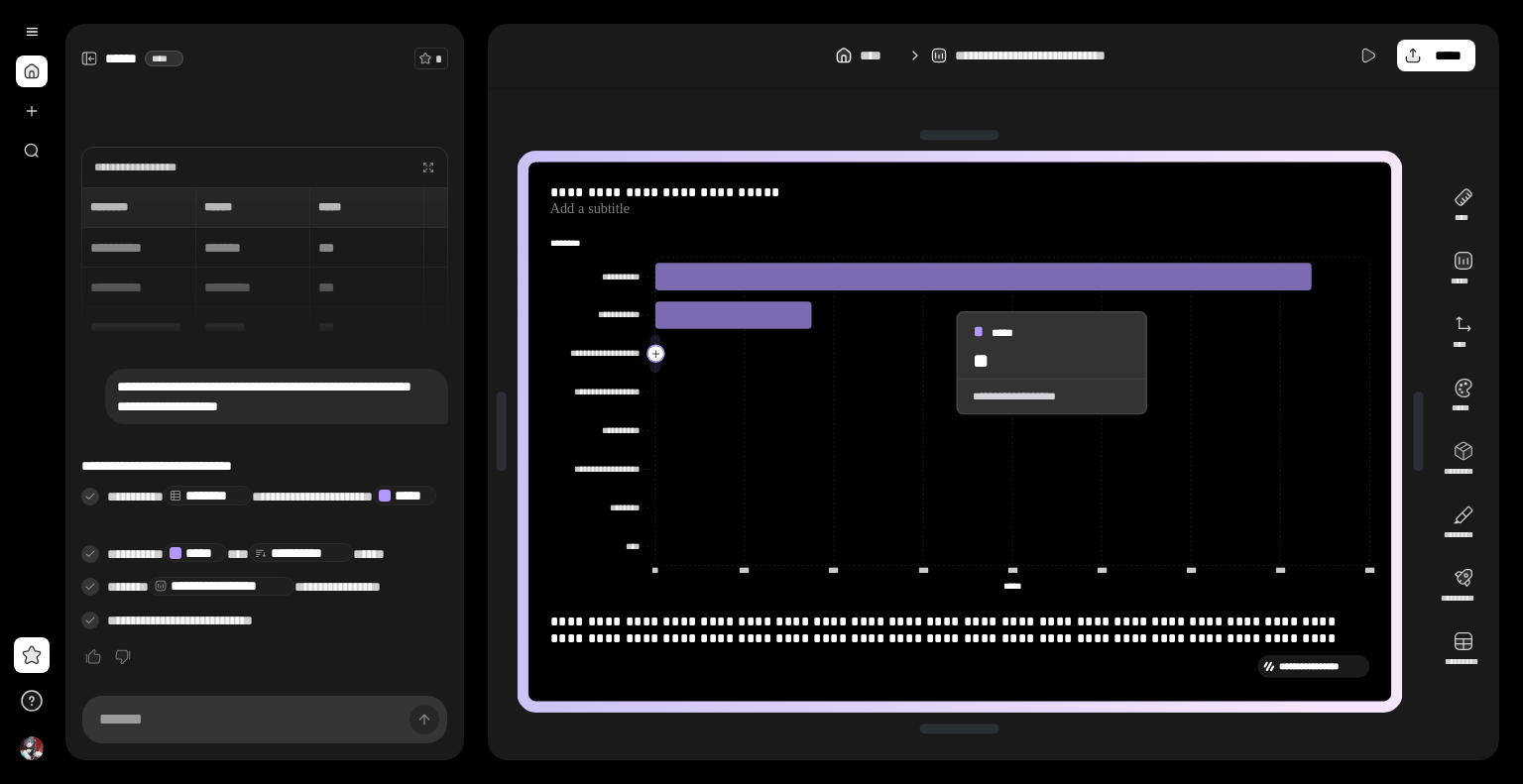drag, startPoint x: 904, startPoint y: 358, endPoint x: 890, endPoint y: 358, distance: 14 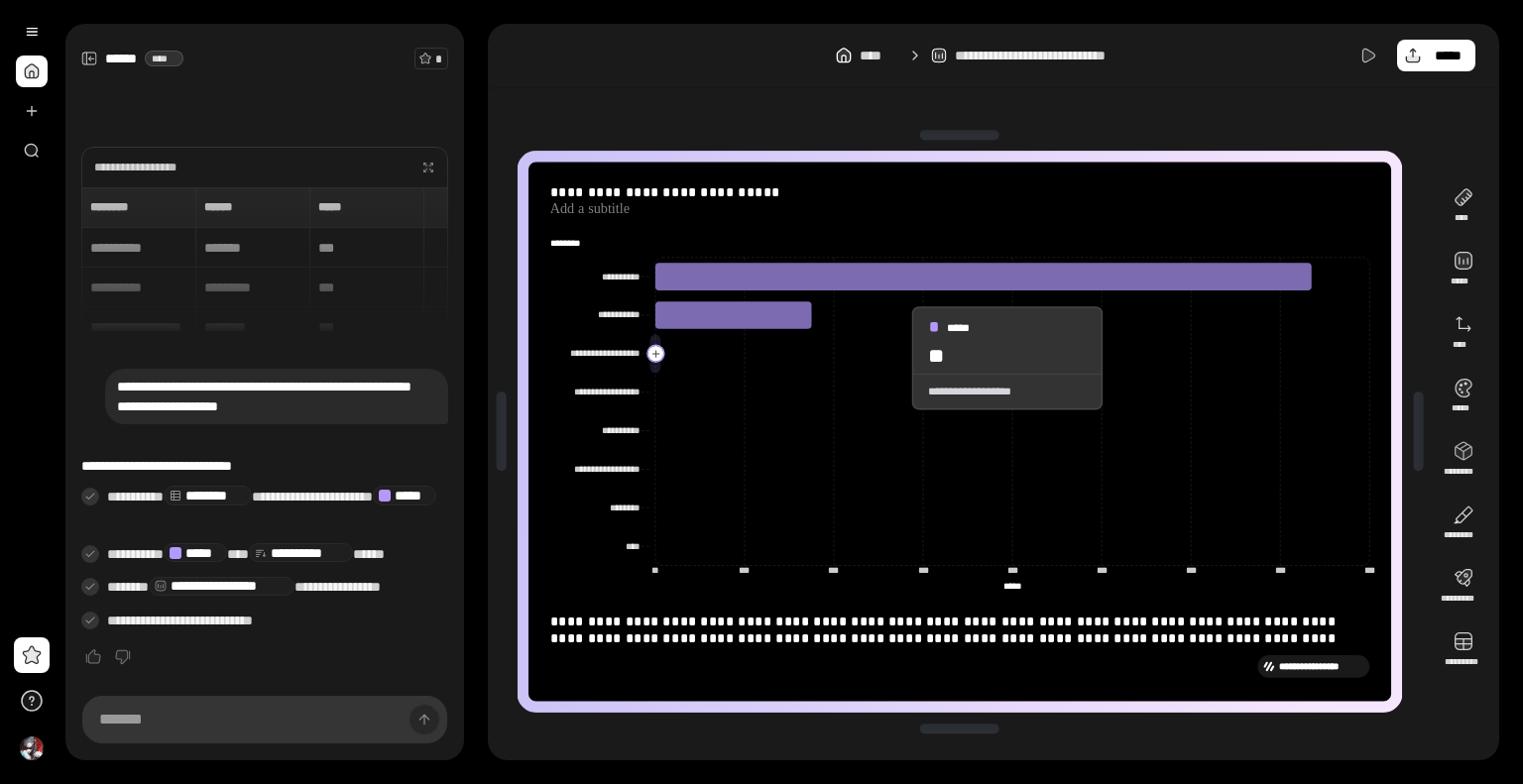 click 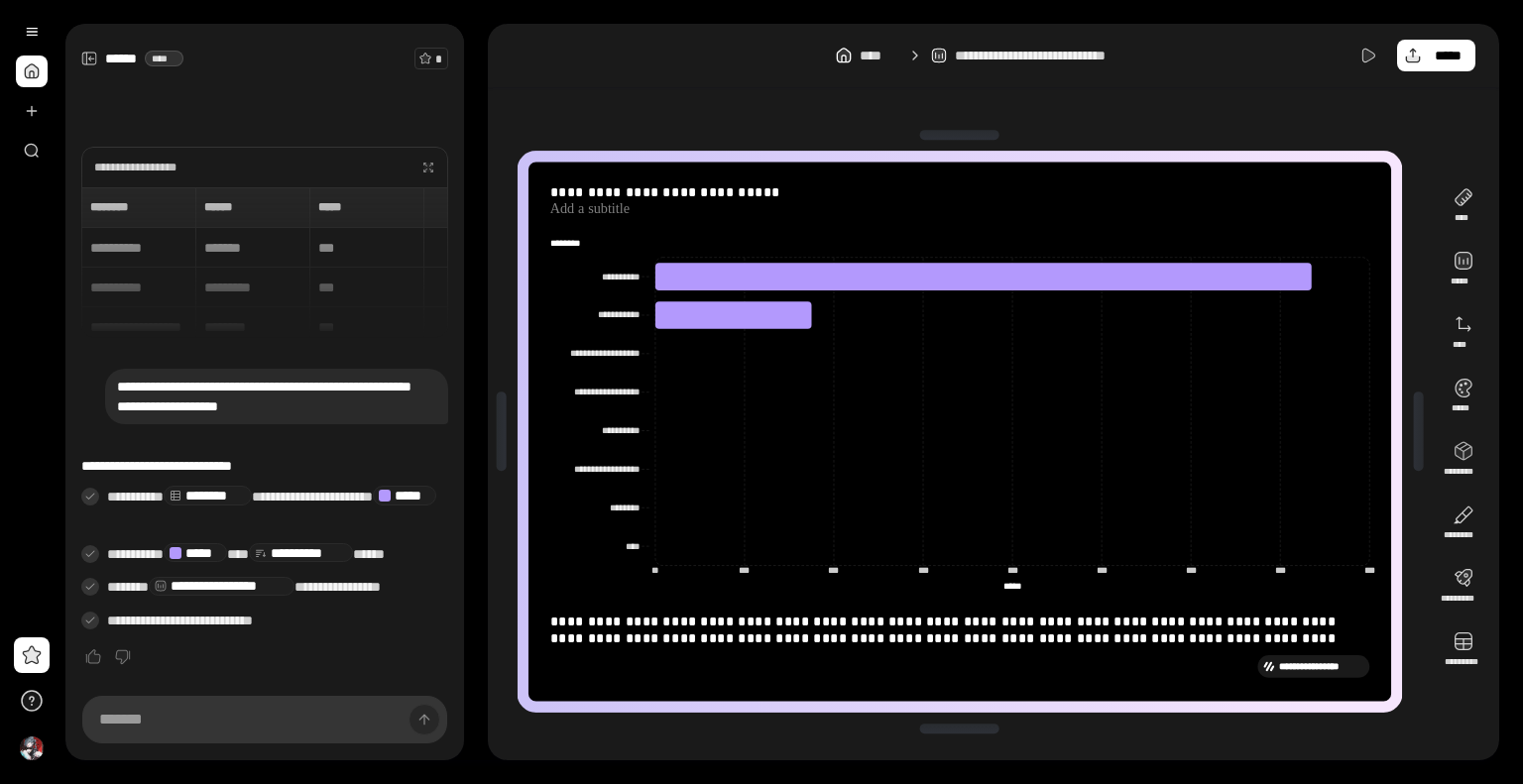 click on "**********" 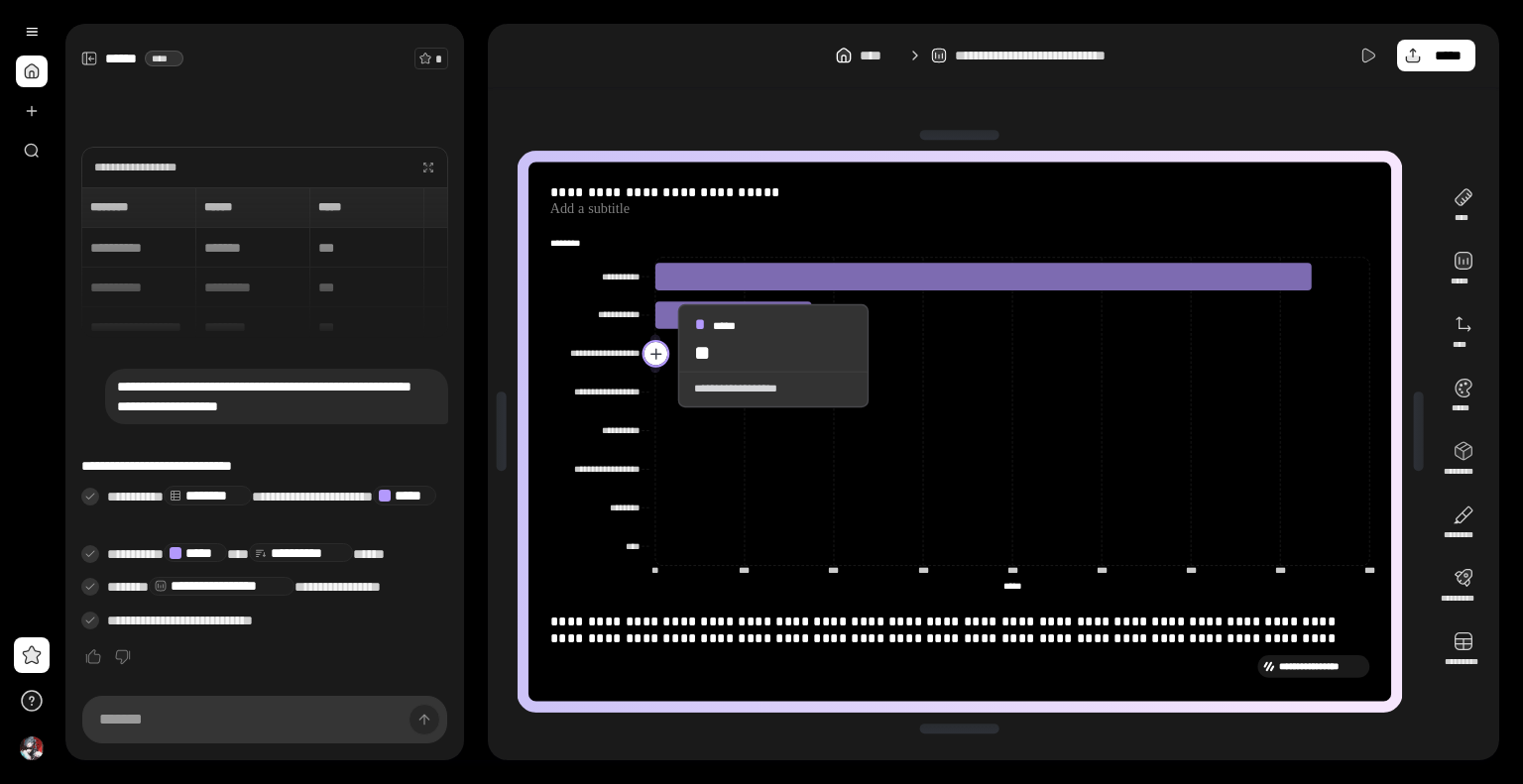click 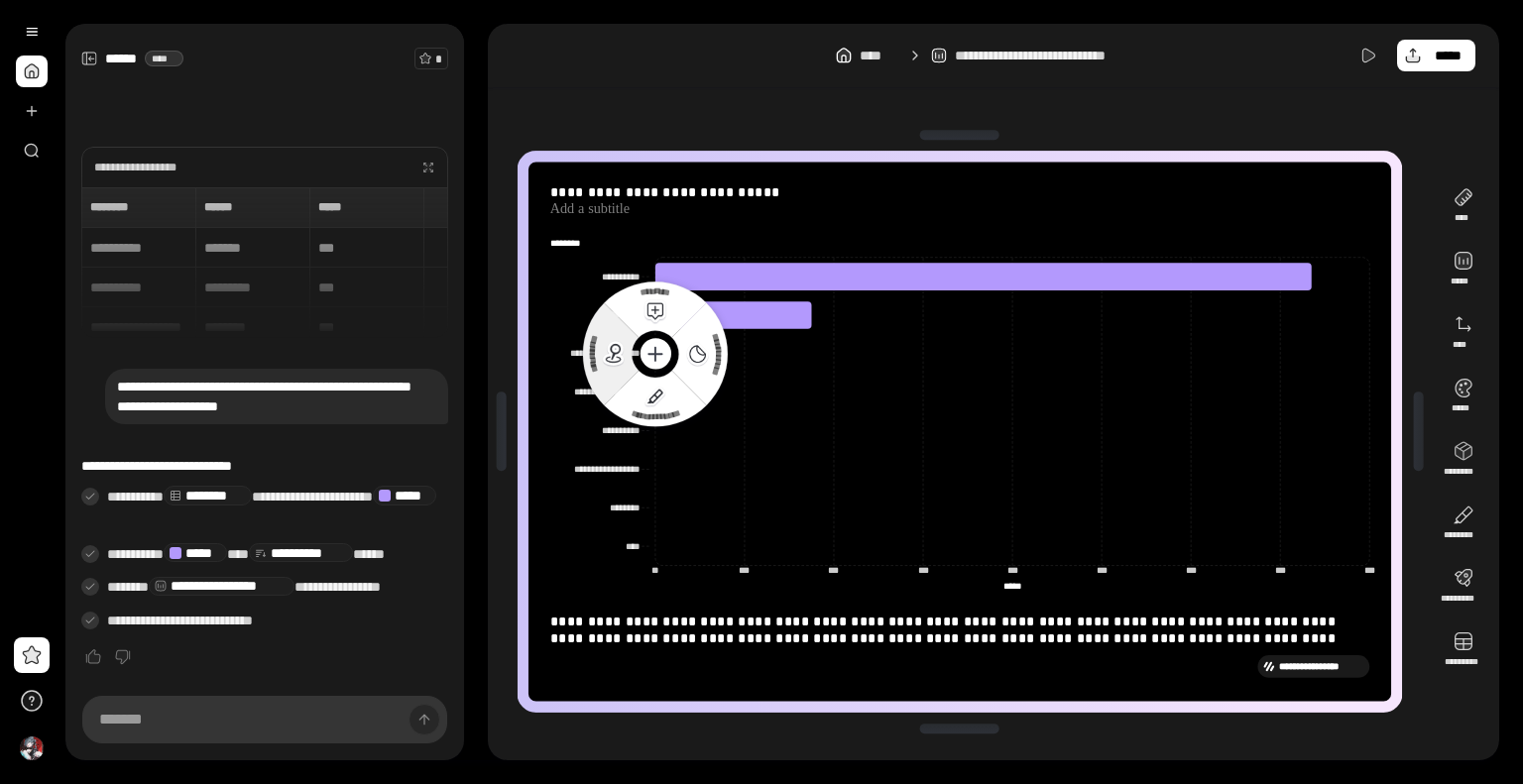click 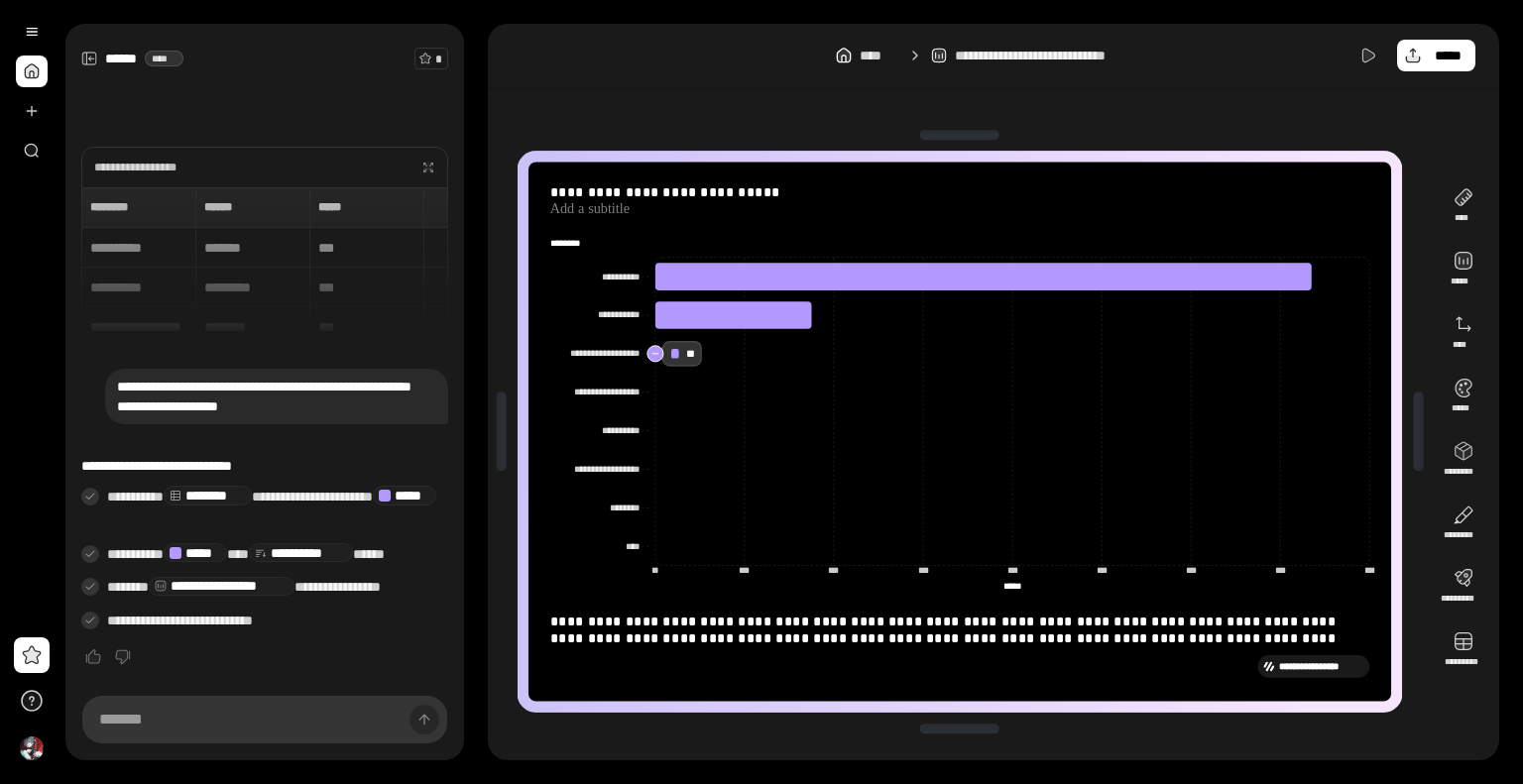 click 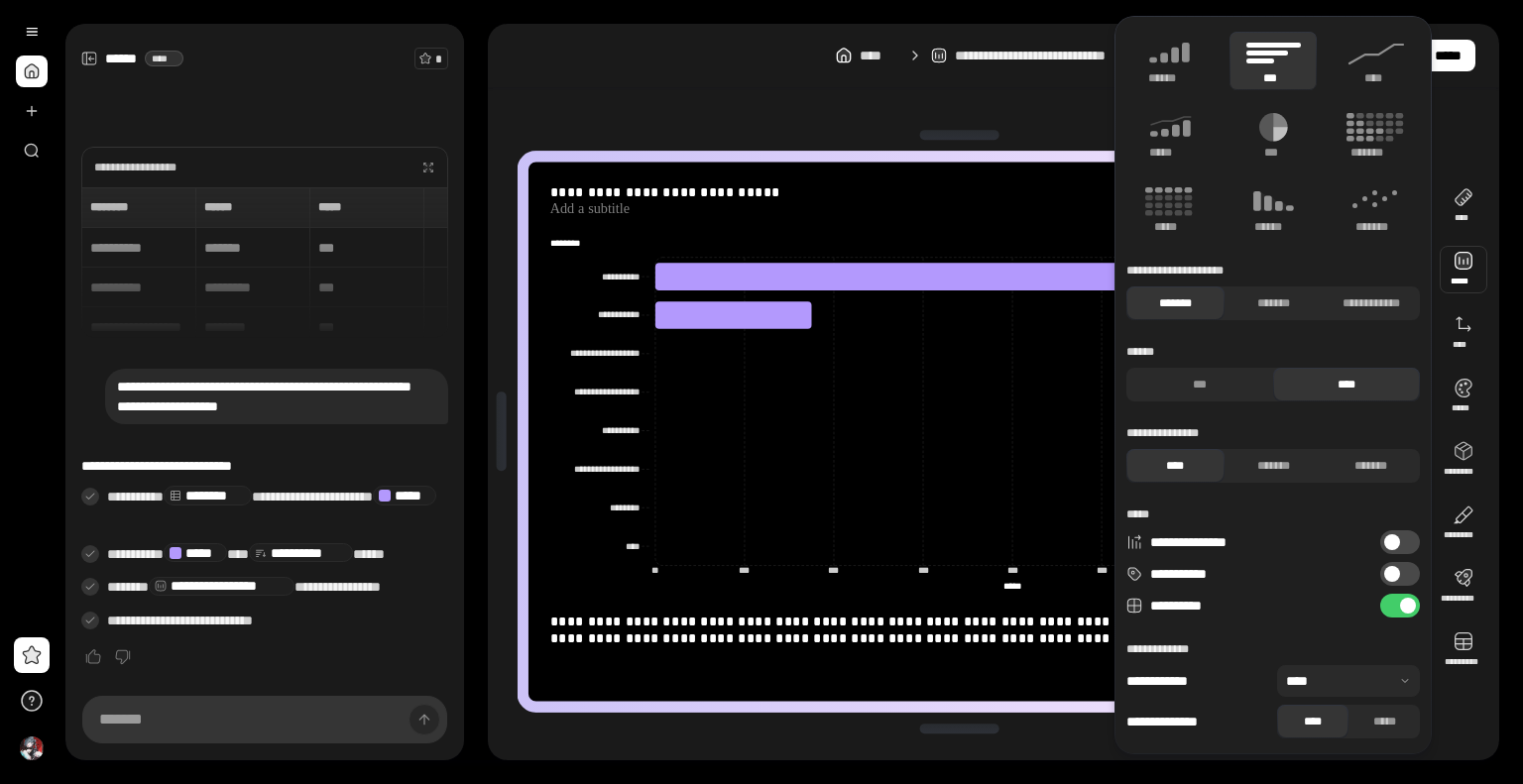 click on "**********" at bounding box center (277, 396) 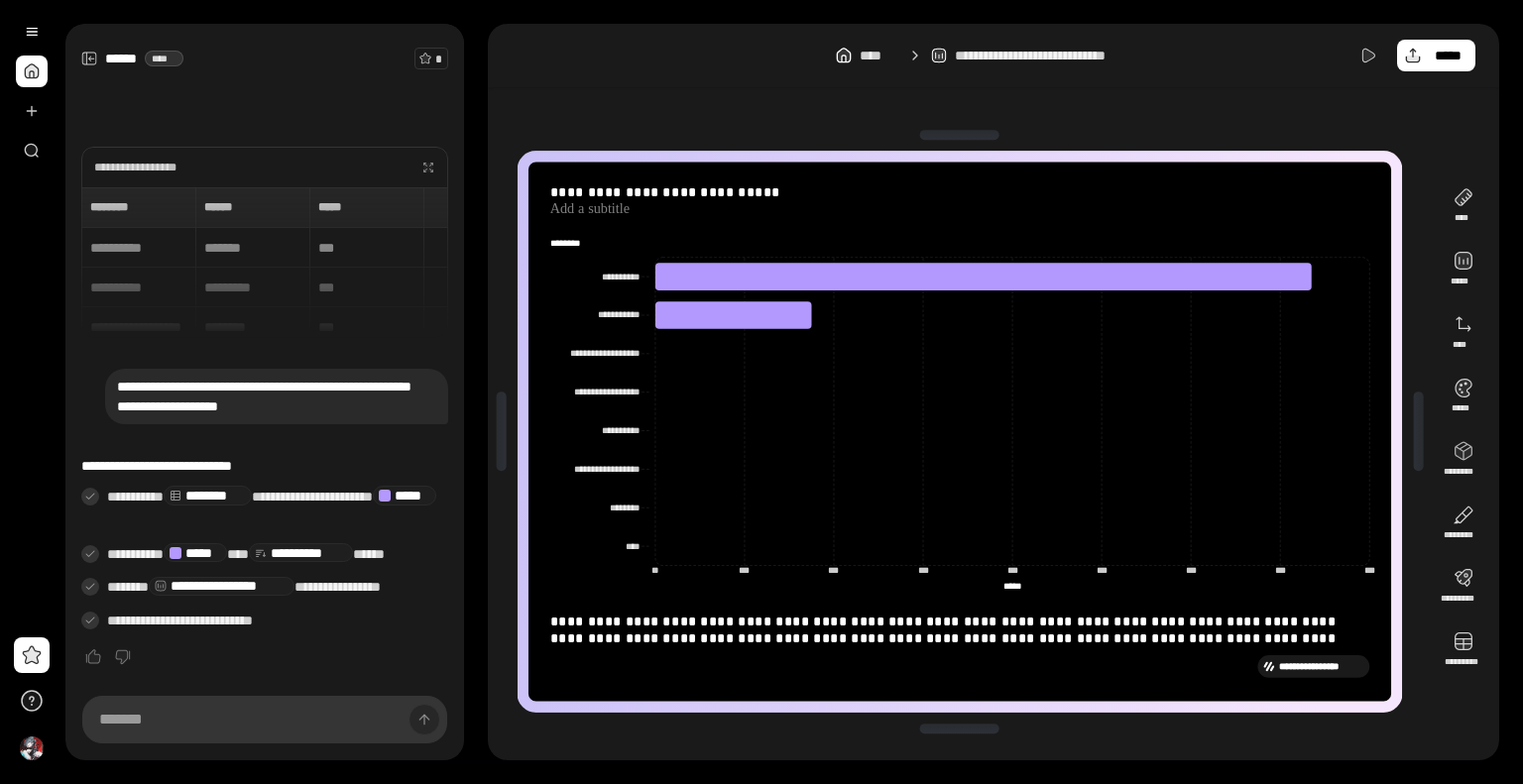 click on "**********" at bounding box center [277, 396] 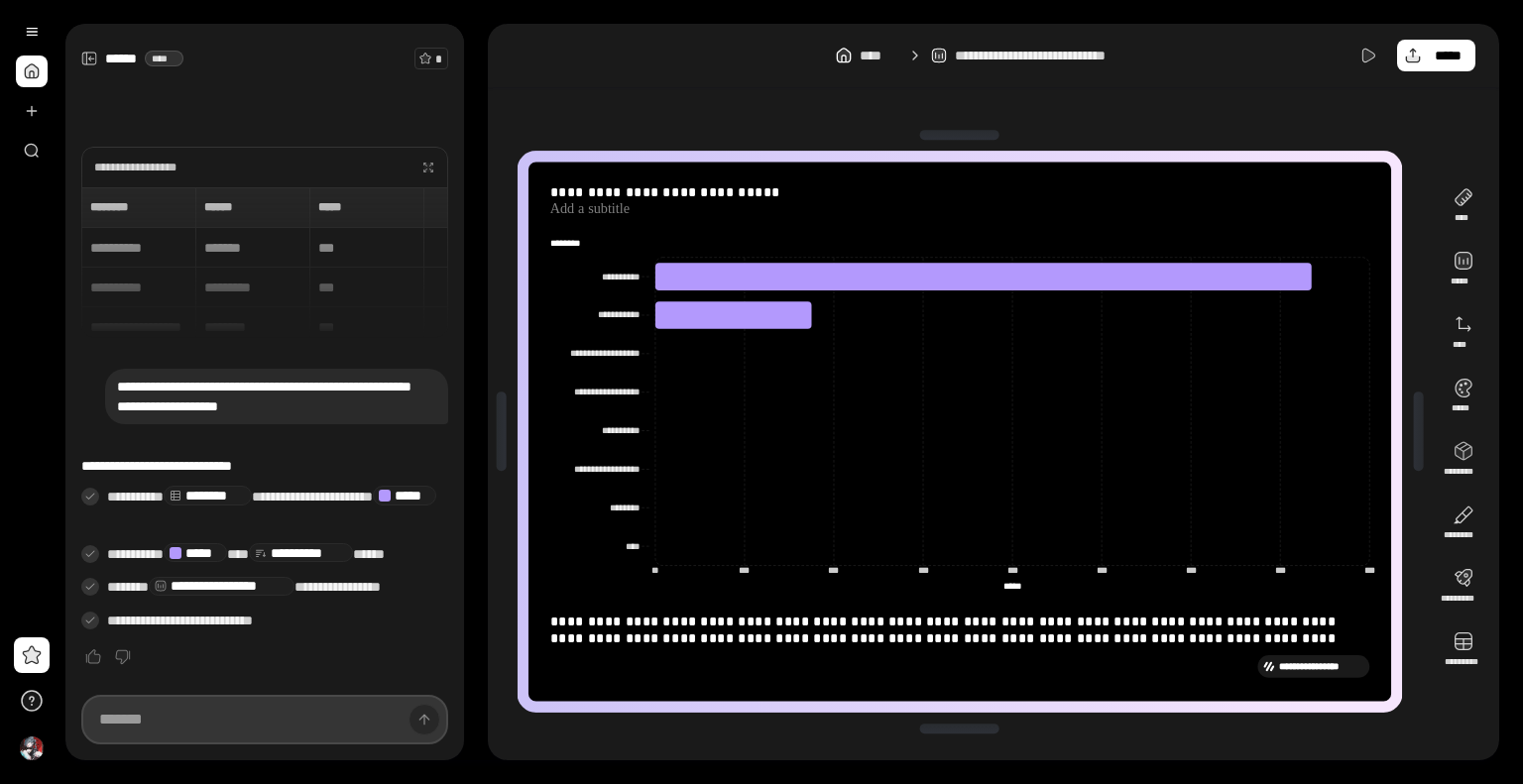 click at bounding box center [265, 720] 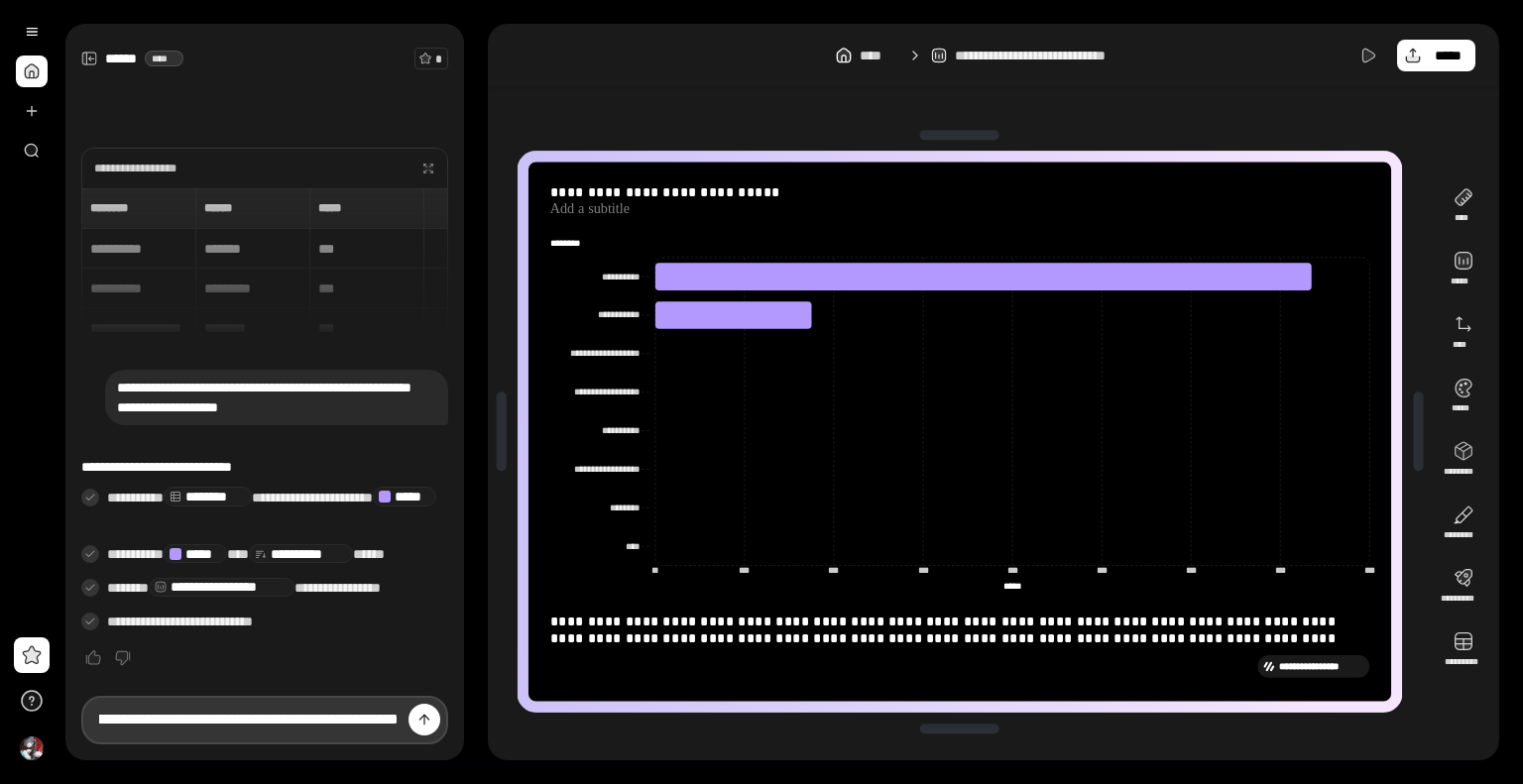 scroll, scrollTop: 0, scrollLeft: 115, axis: horizontal 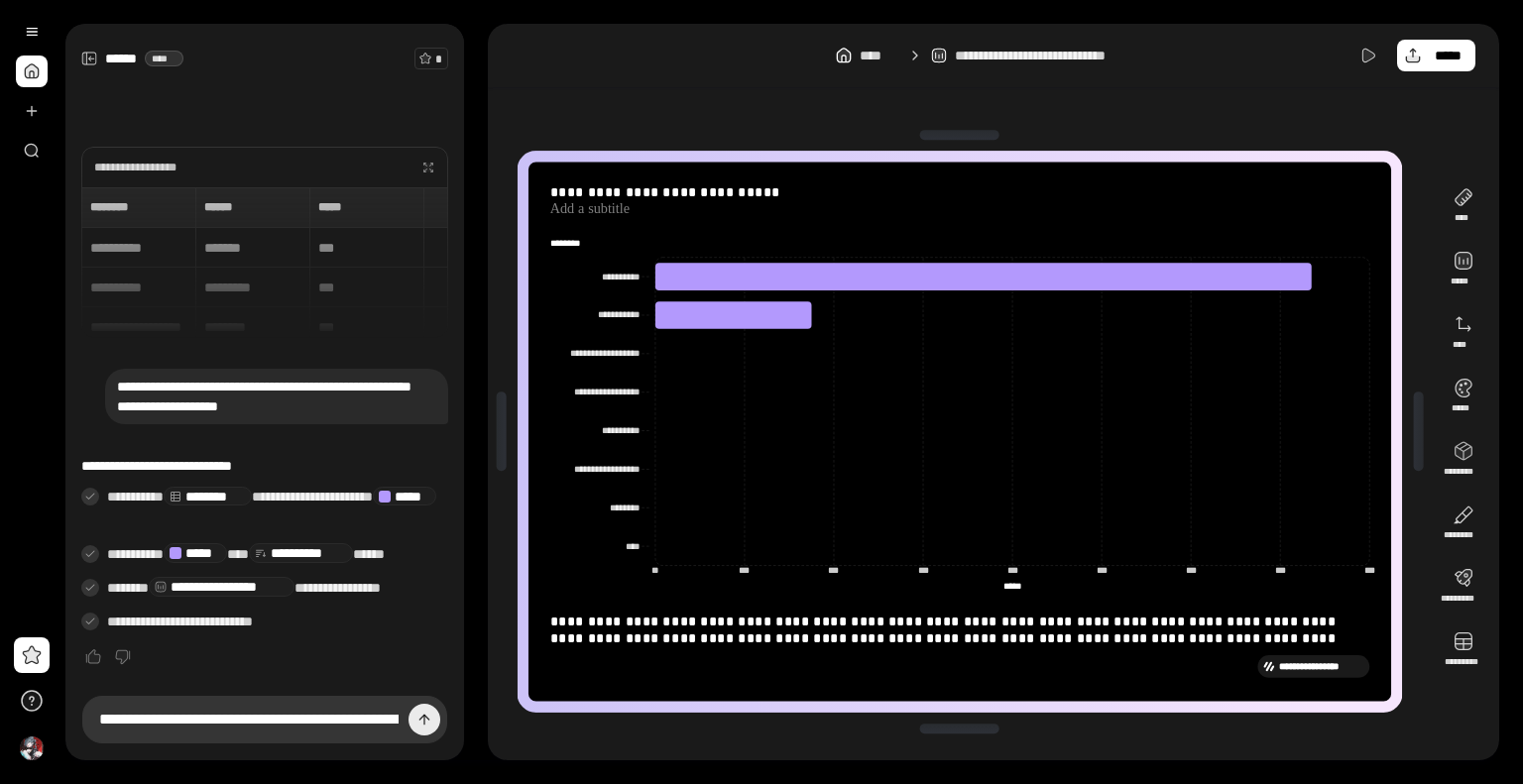 click at bounding box center [424, 720] 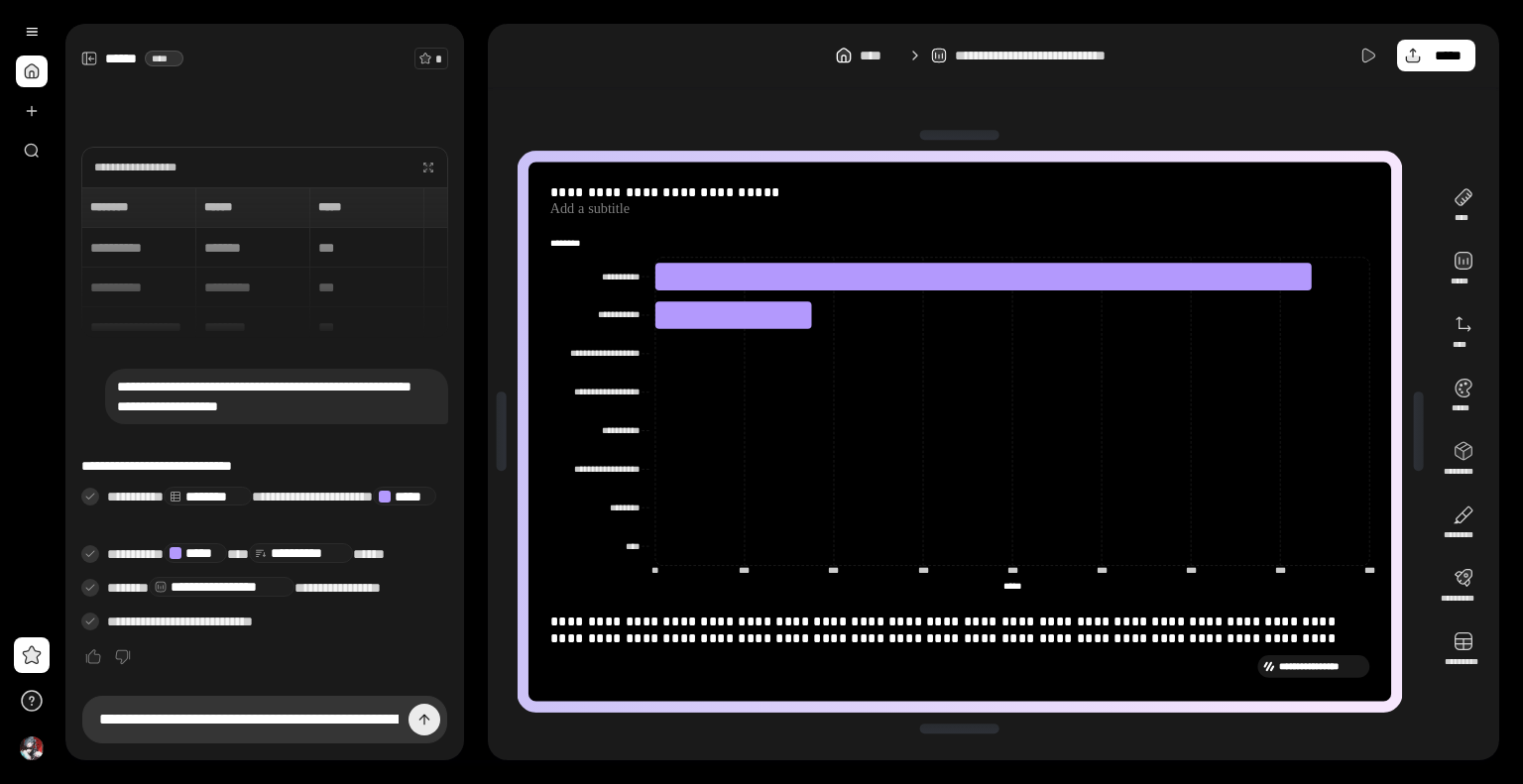 type 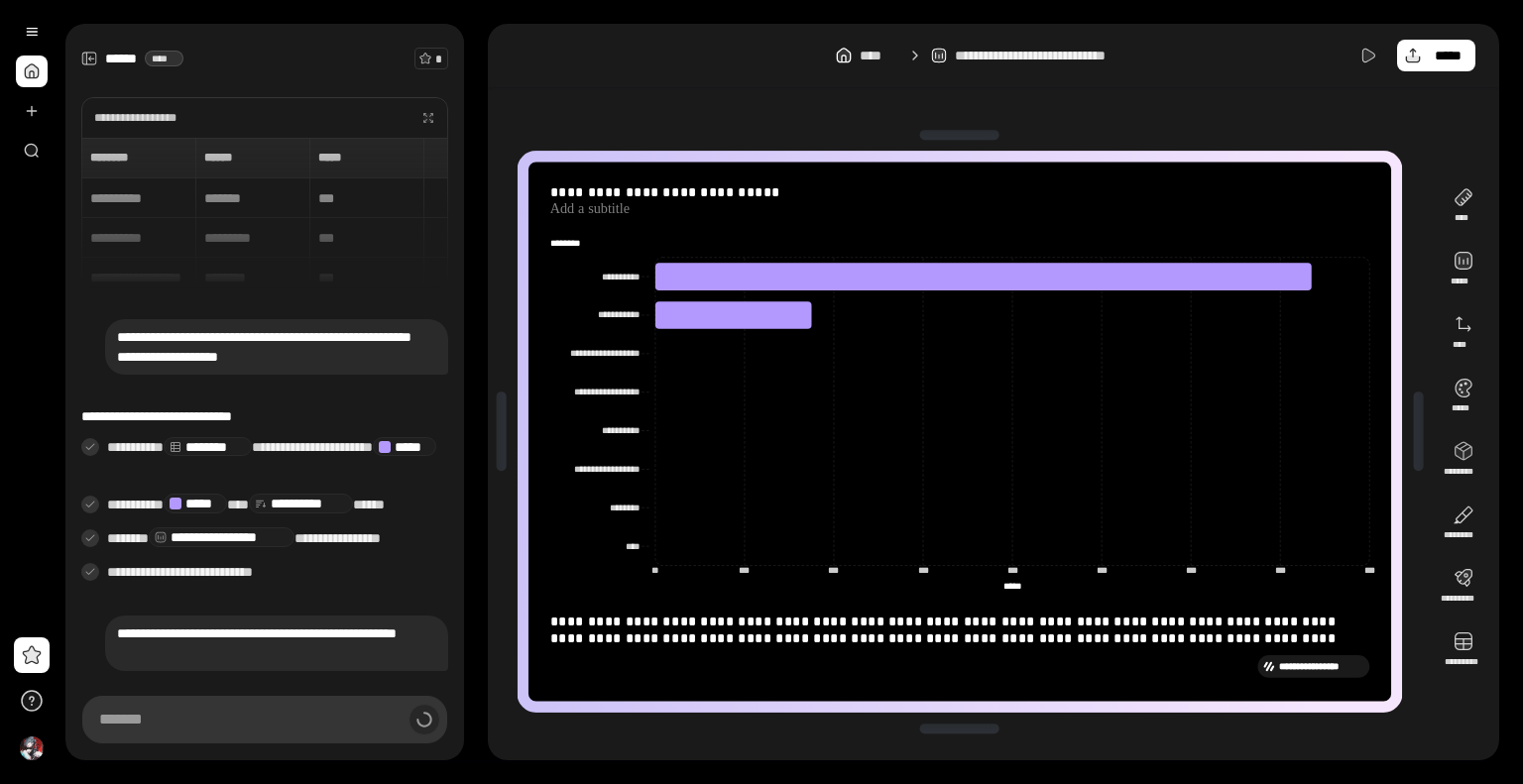 type on "**********" 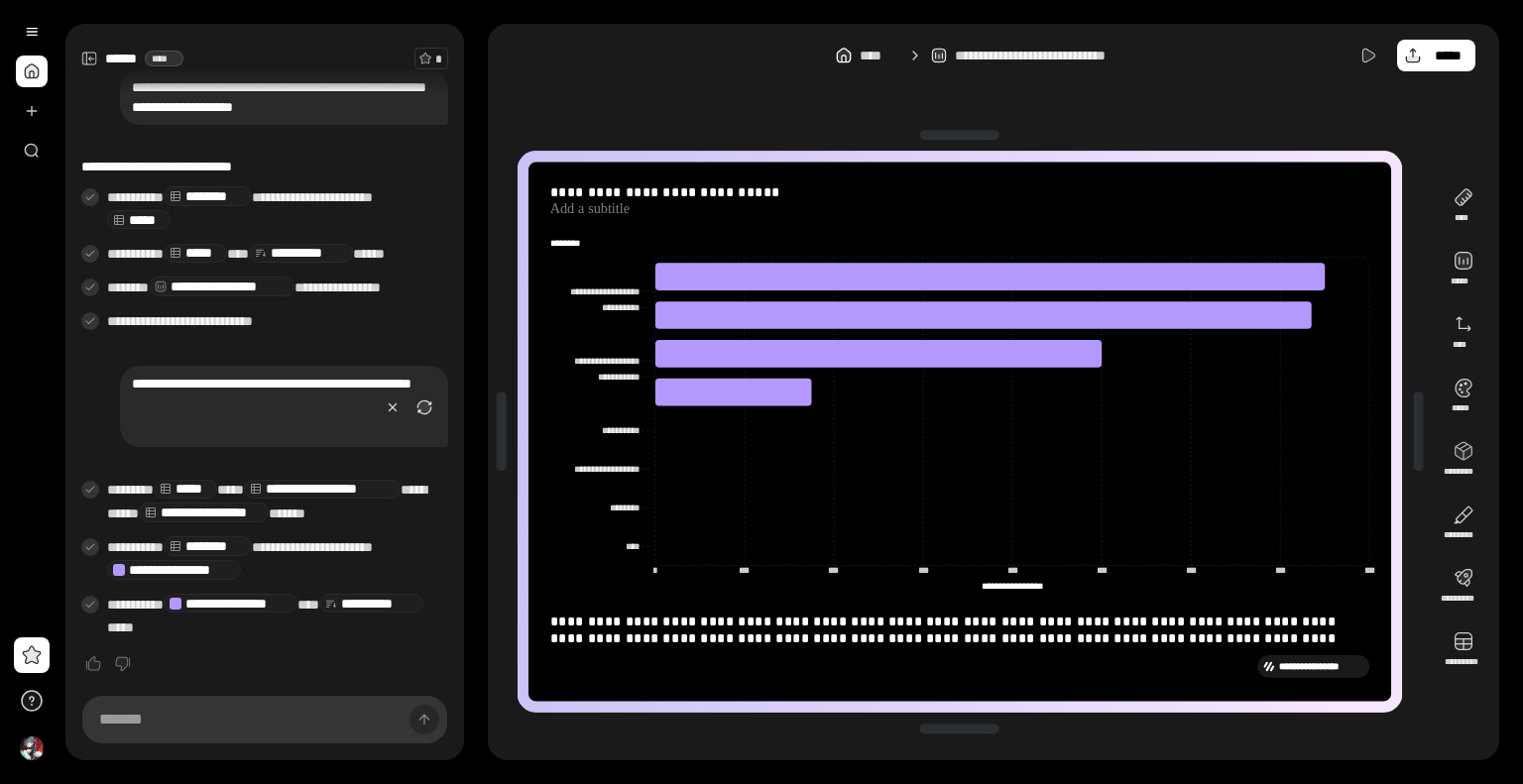 scroll, scrollTop: 197, scrollLeft: 0, axis: vertical 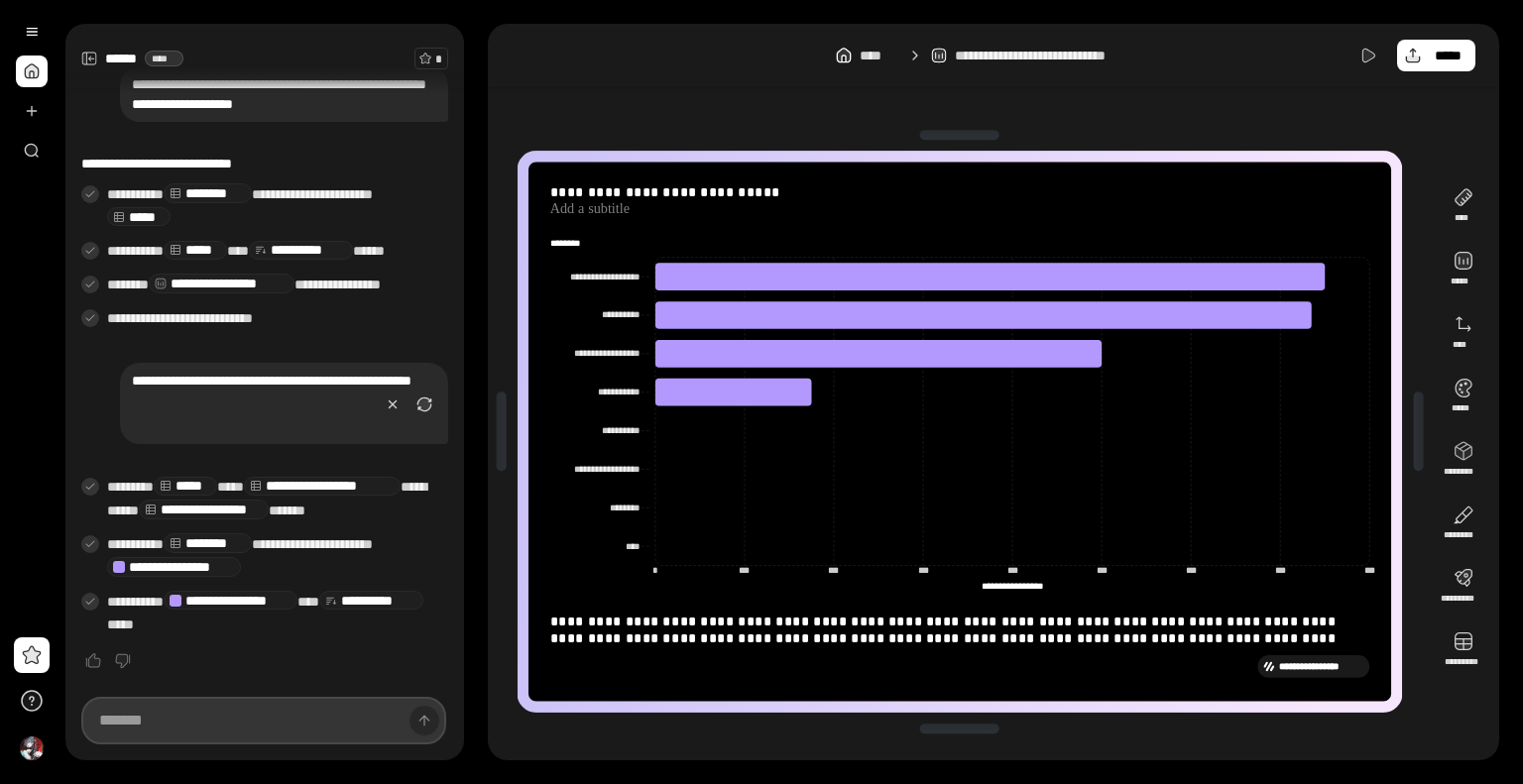 click at bounding box center (264, 721) 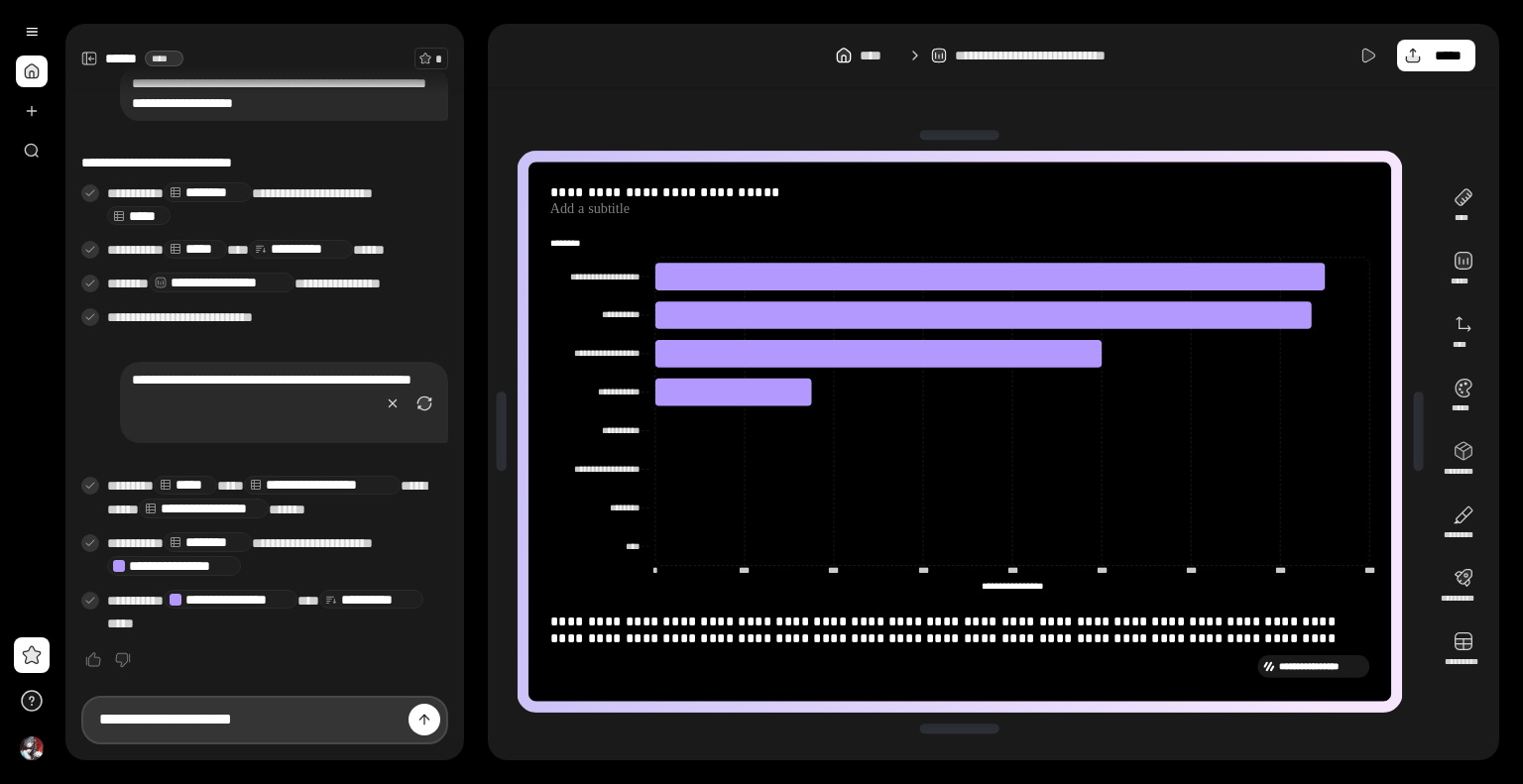 click on "**********" at bounding box center [265, 720] 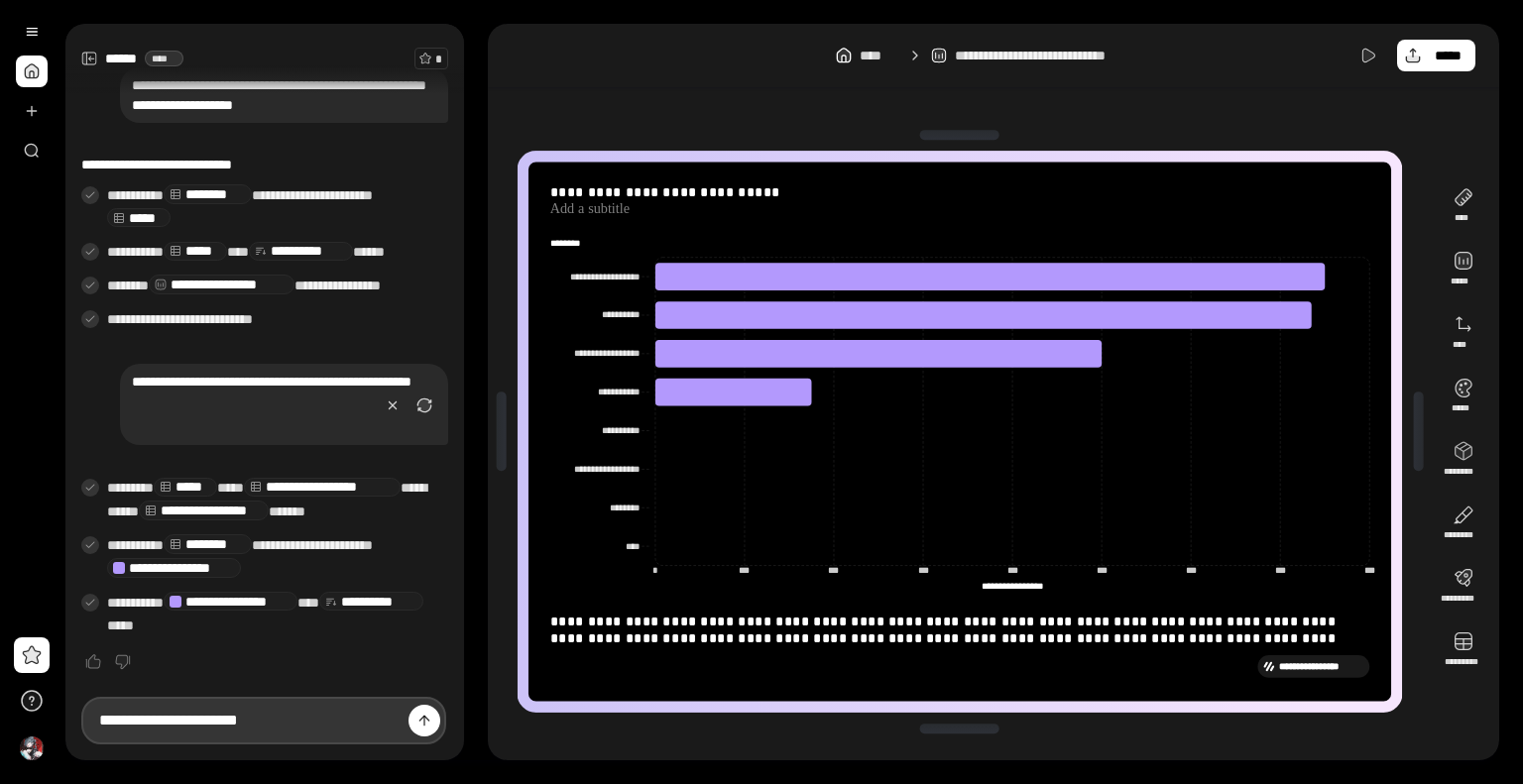 scroll, scrollTop: 196, scrollLeft: 0, axis: vertical 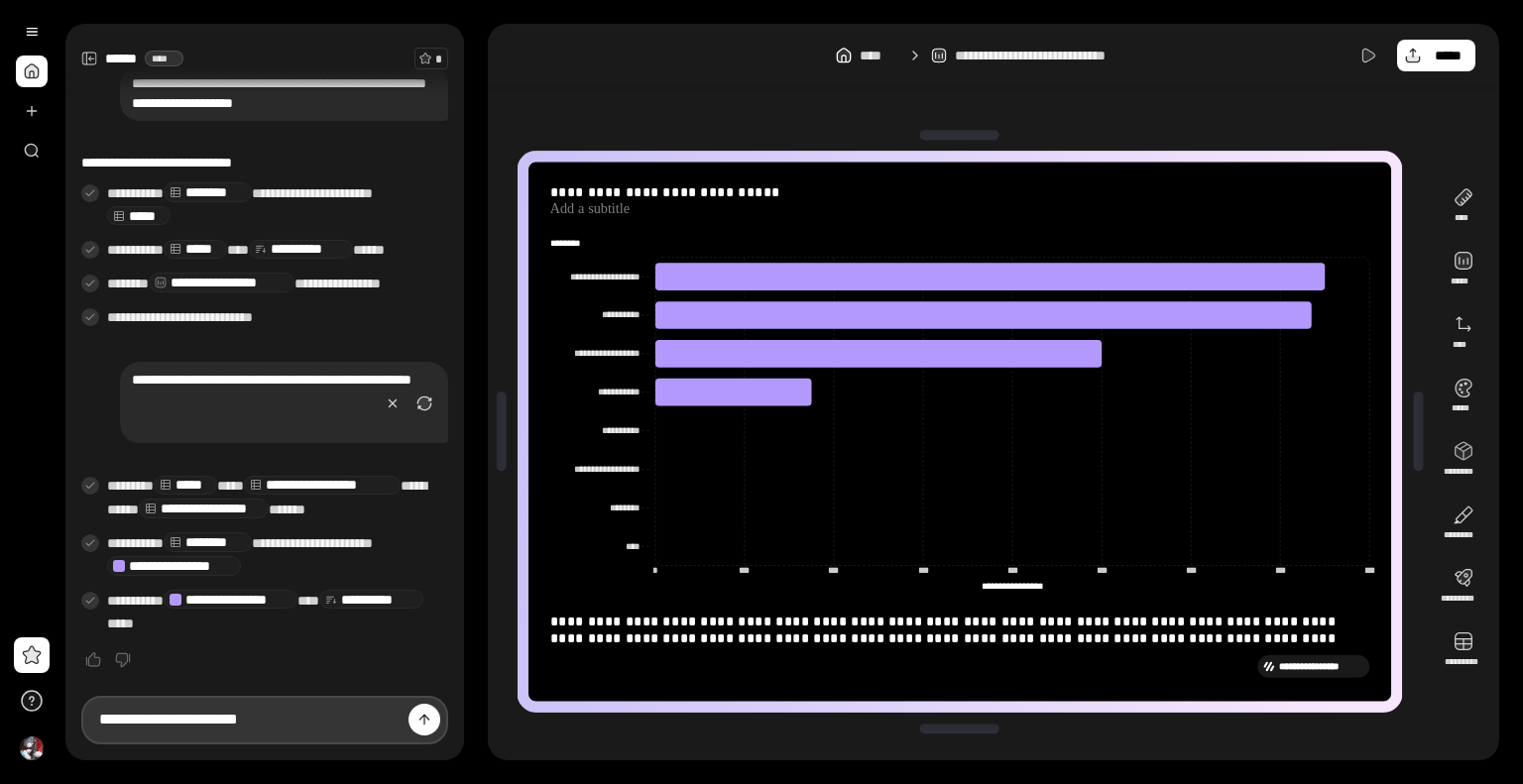 click on "**********" at bounding box center (265, 720) 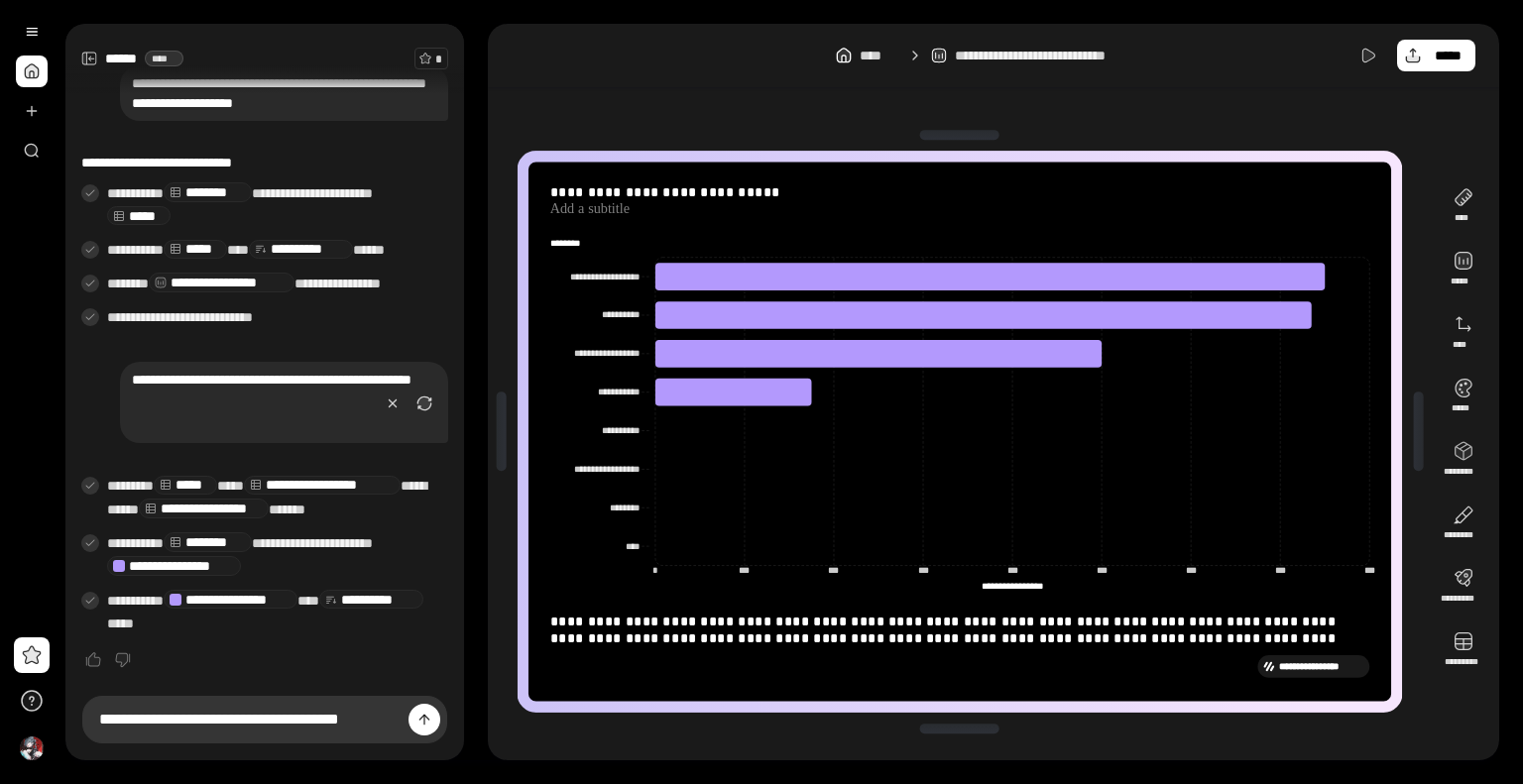 scroll, scrollTop: 197, scrollLeft: 0, axis: vertical 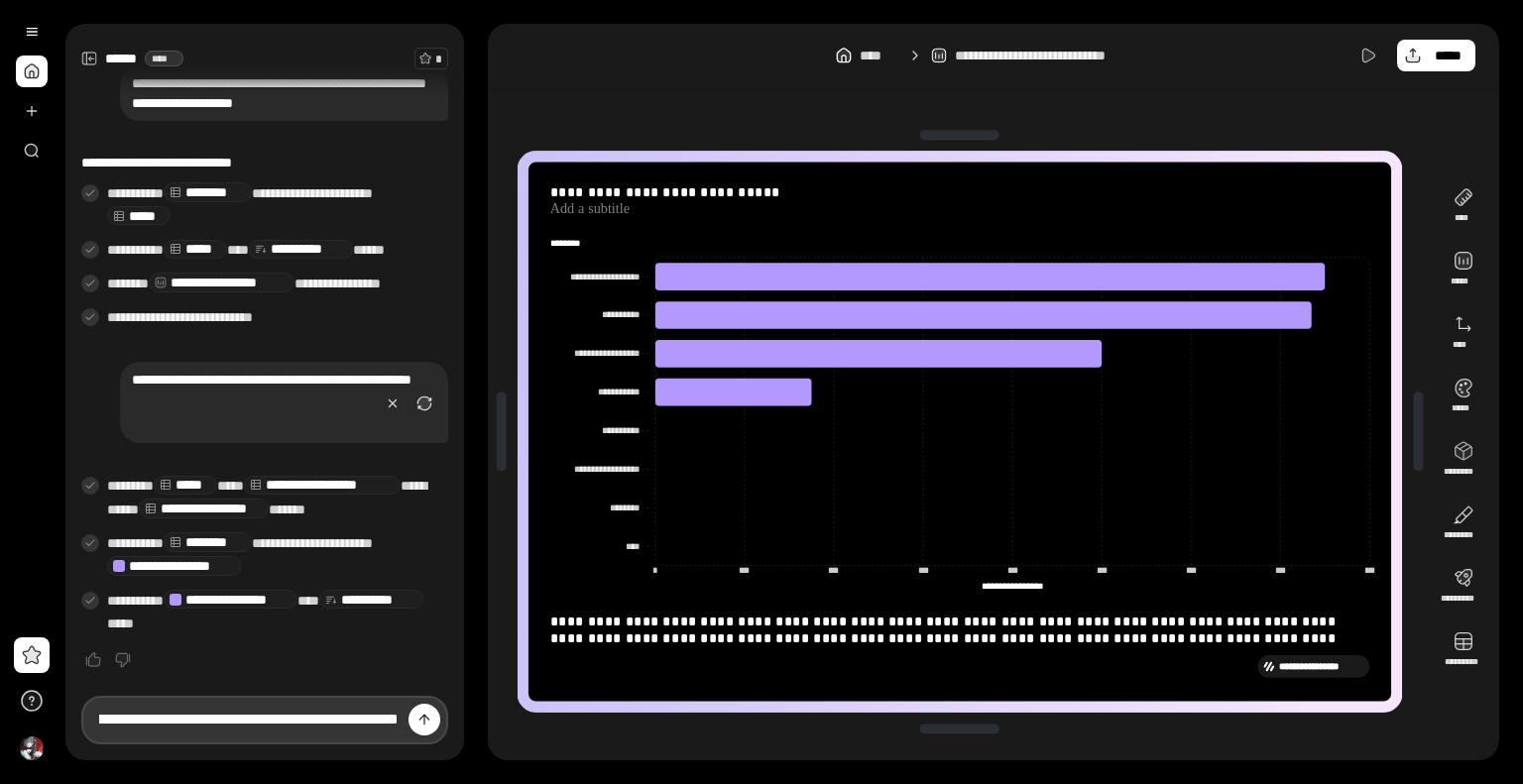 drag, startPoint x: 354, startPoint y: 723, endPoint x: 502, endPoint y: 712, distance: 148.40822 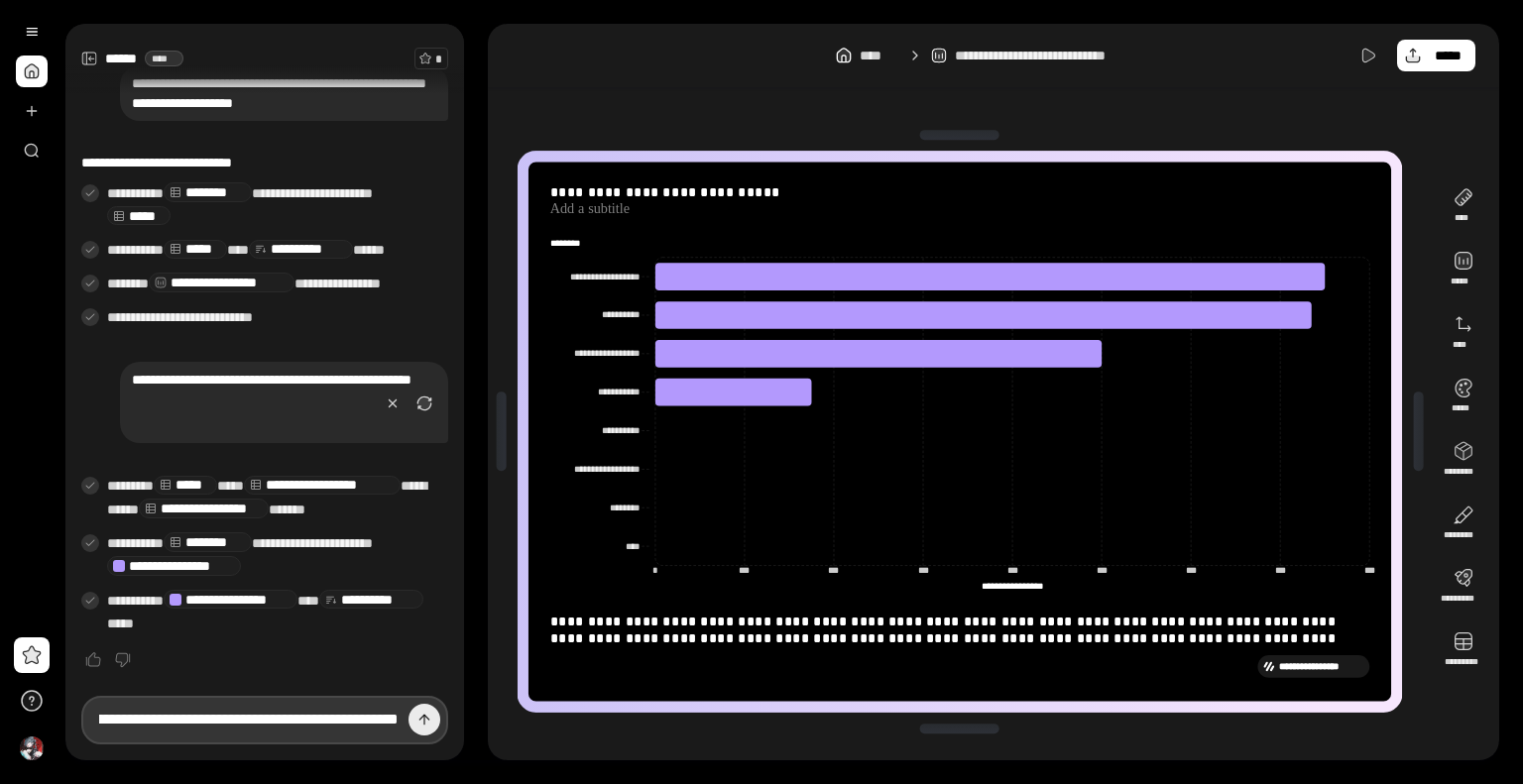 scroll, scrollTop: 0, scrollLeft: 273, axis: horizontal 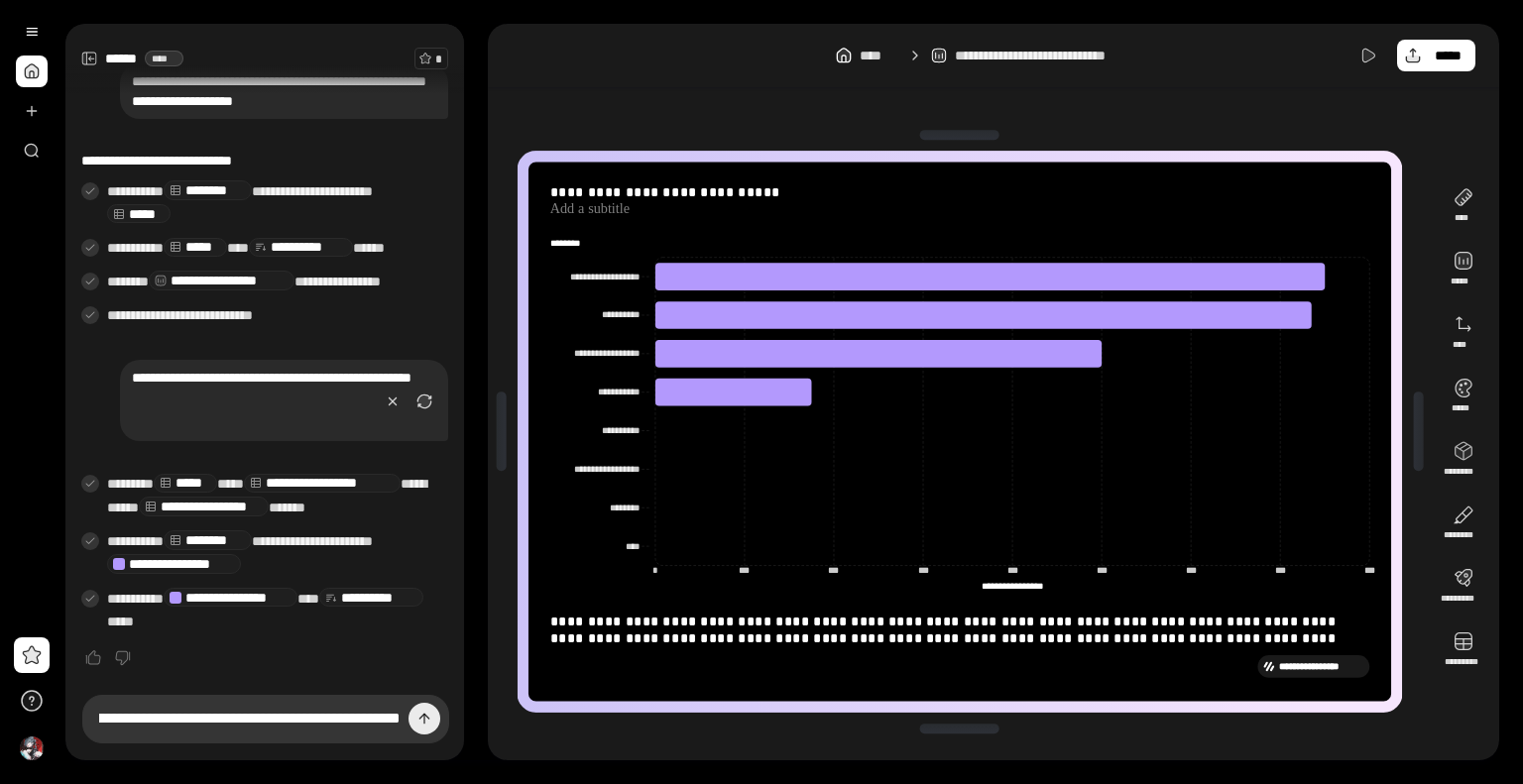 click at bounding box center [424, 719] 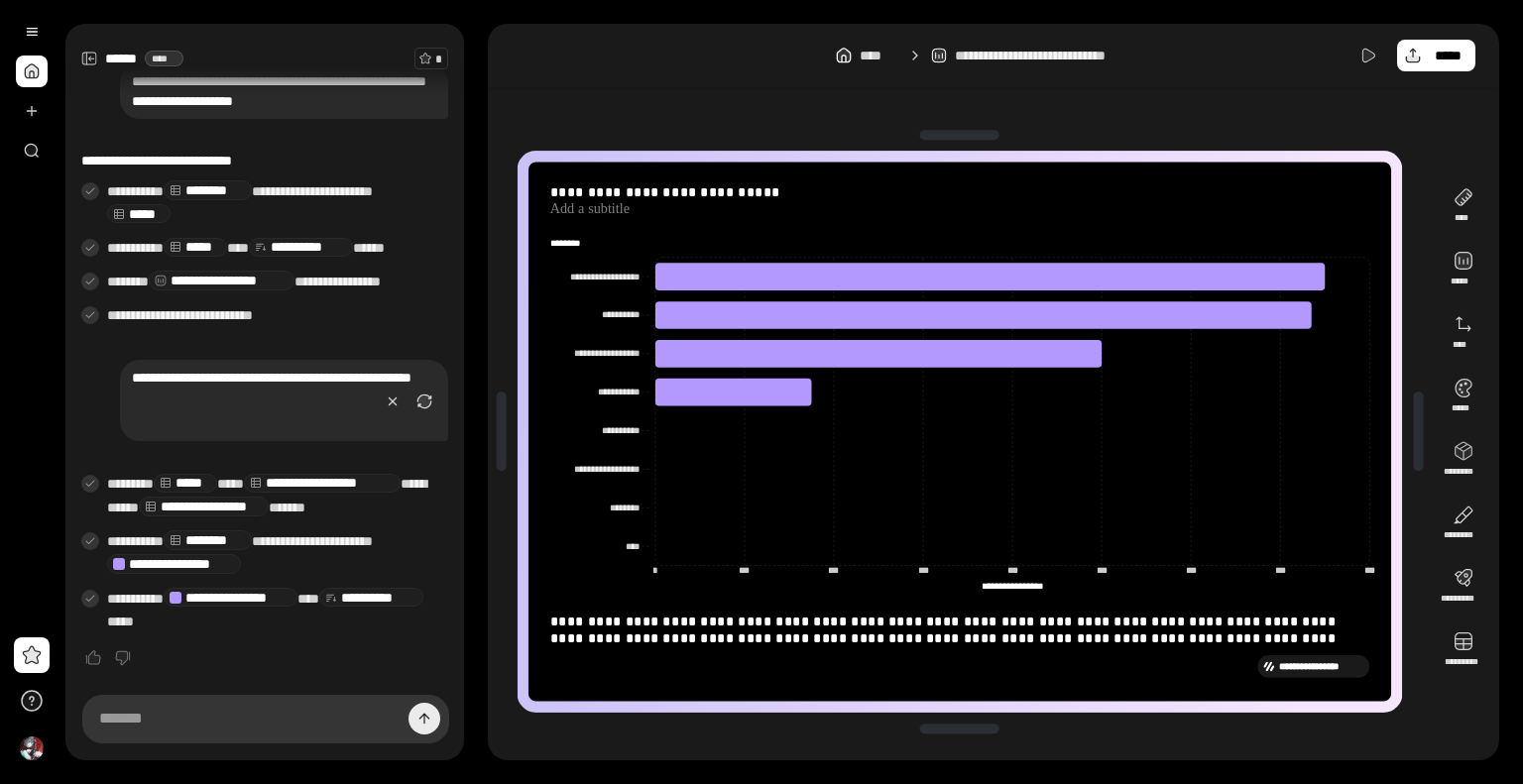 scroll, scrollTop: 0, scrollLeft: 0, axis: both 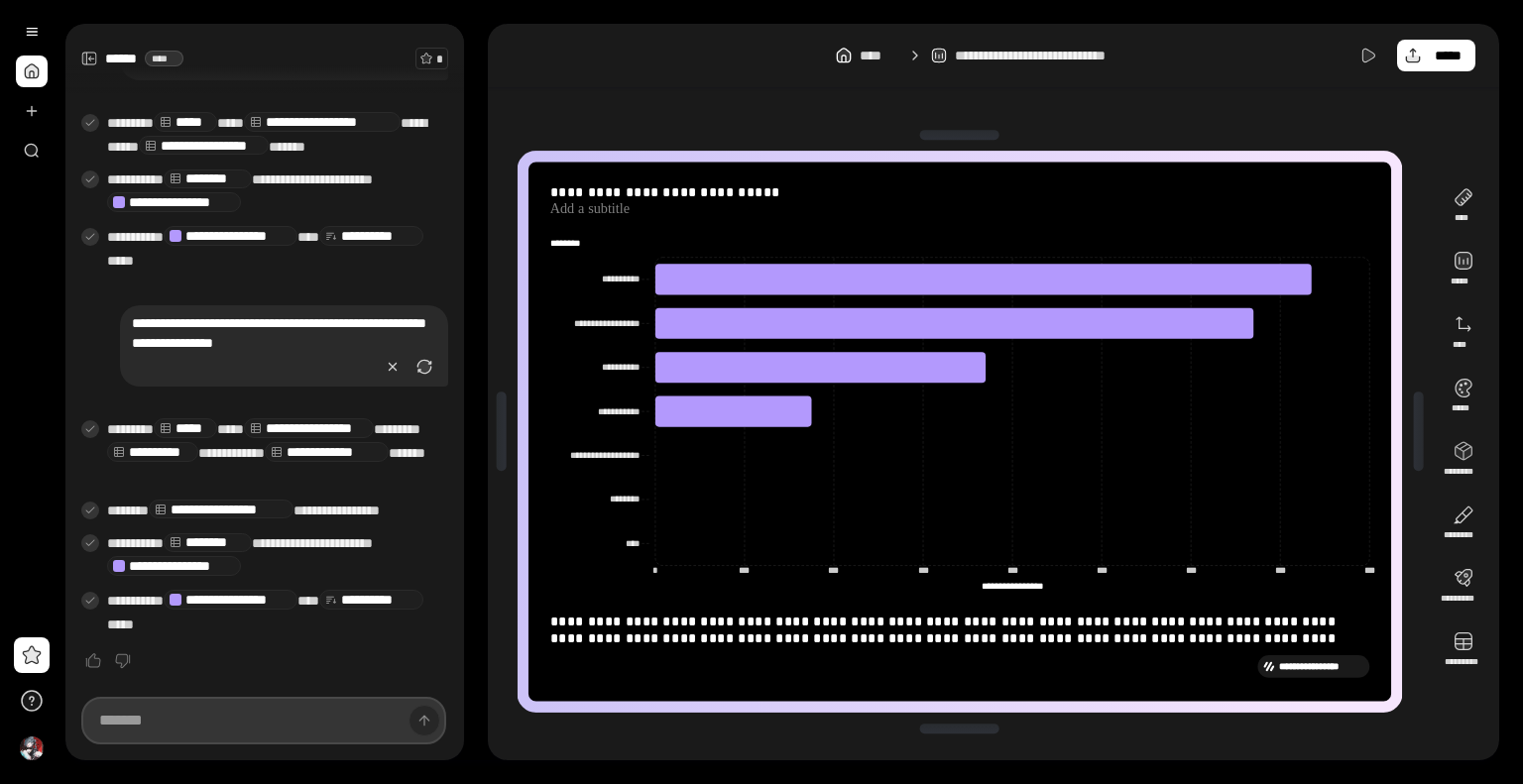 click at bounding box center [264, 721] 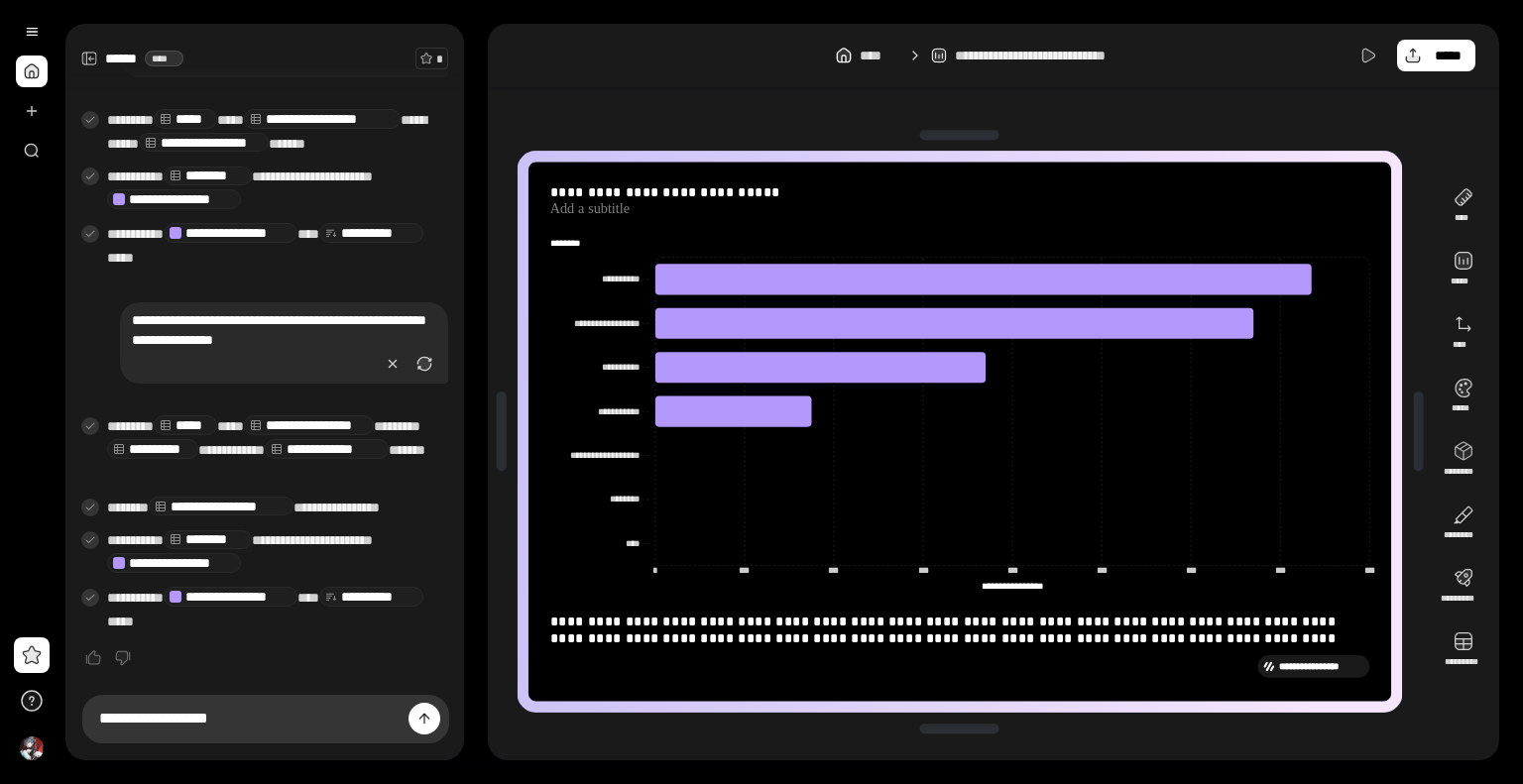 scroll, scrollTop: 535, scrollLeft: 0, axis: vertical 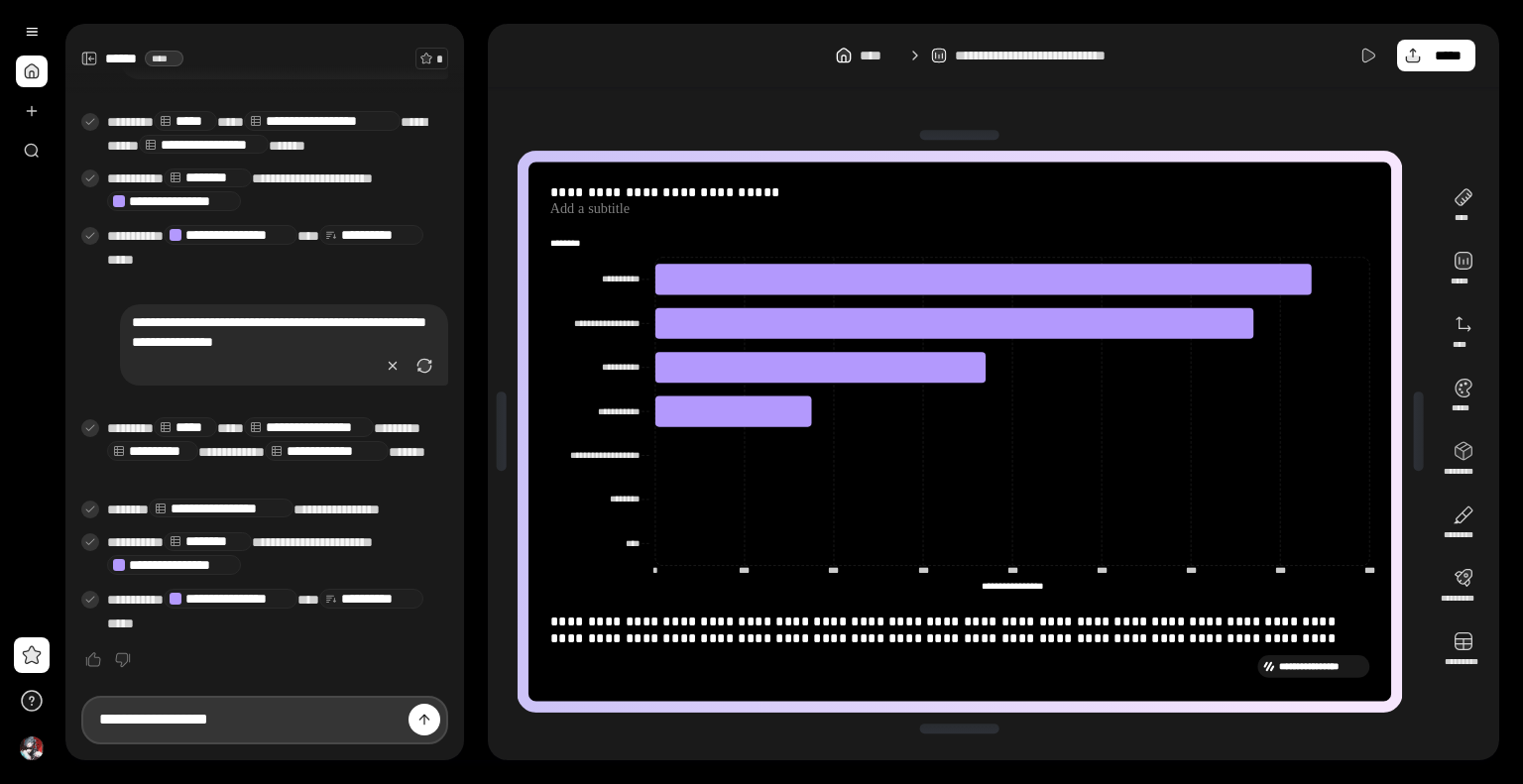 drag, startPoint x: 260, startPoint y: 726, endPoint x: 52, endPoint y: 705, distance: 209.0574 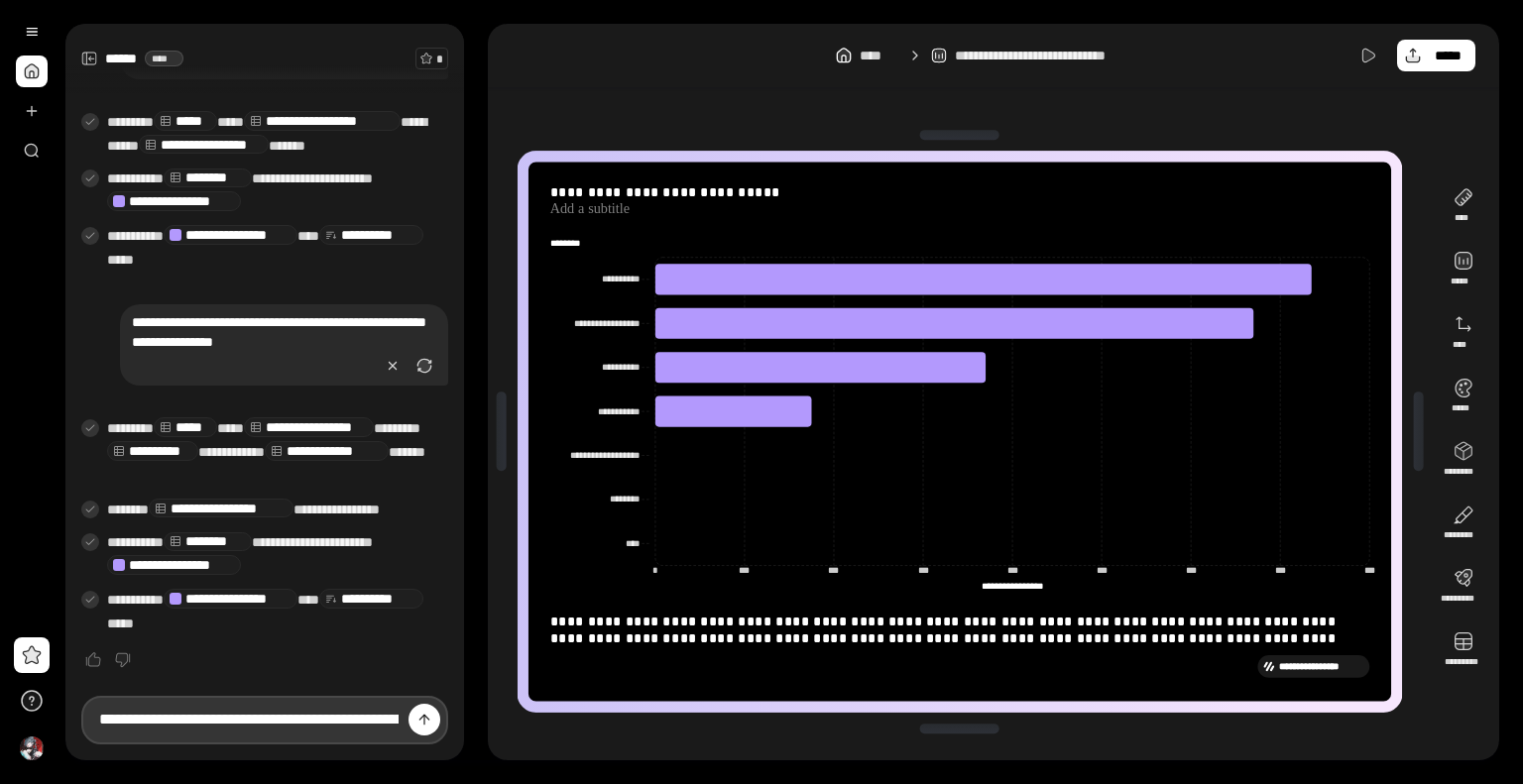scroll, scrollTop: 0, scrollLeft: 5725, axis: horizontal 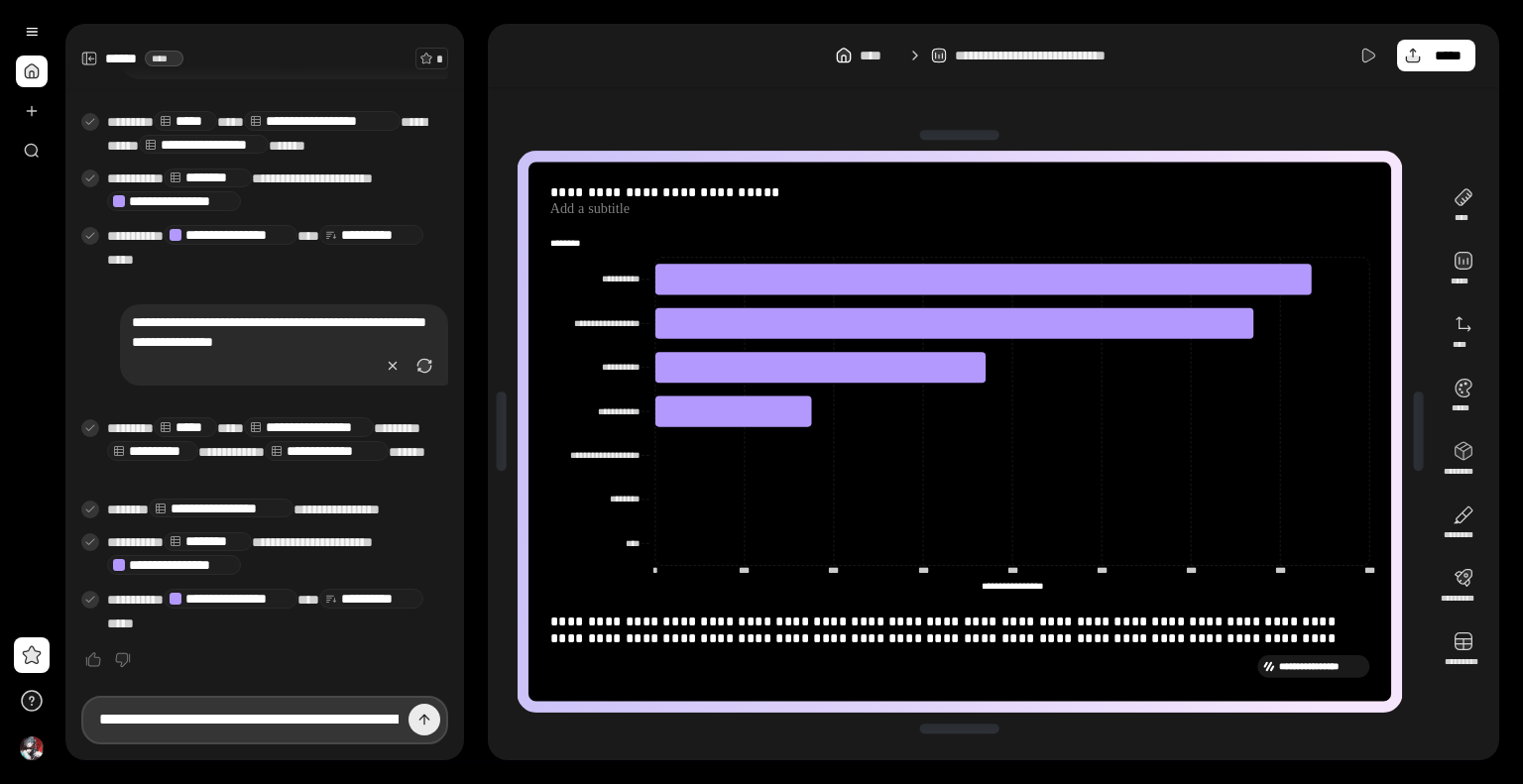 type on "**********" 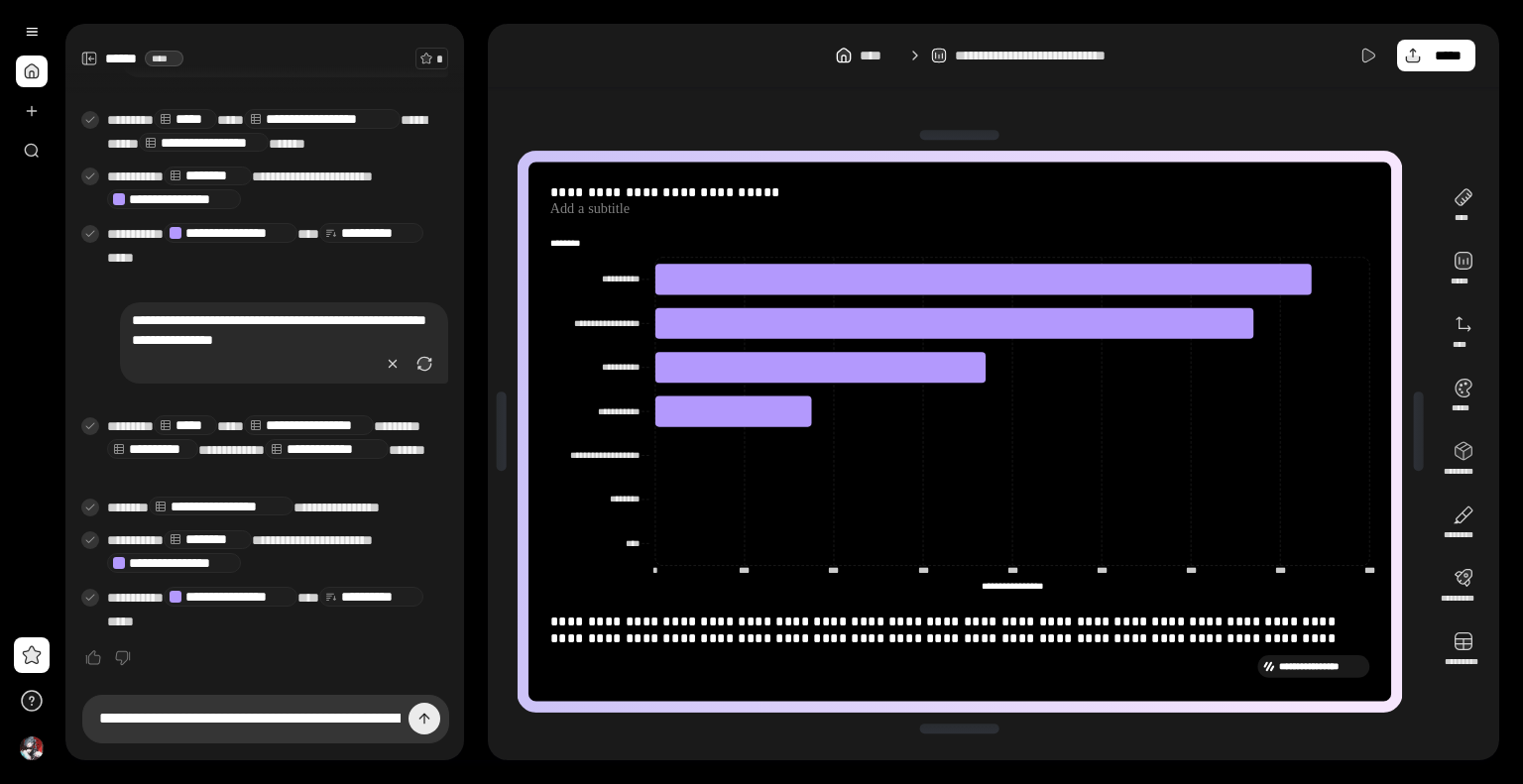 click at bounding box center [424, 719] 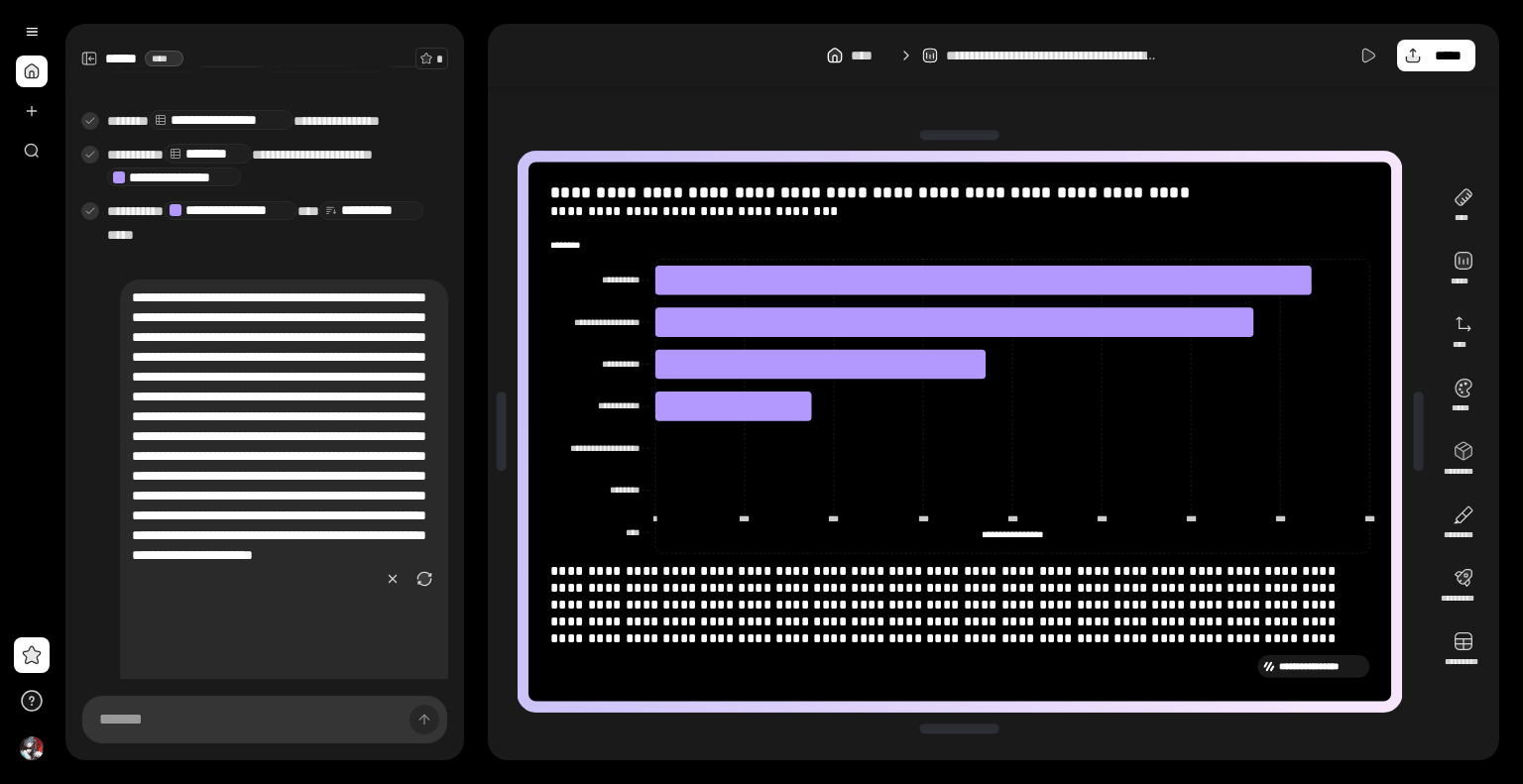 scroll, scrollTop: 923, scrollLeft: 0, axis: vertical 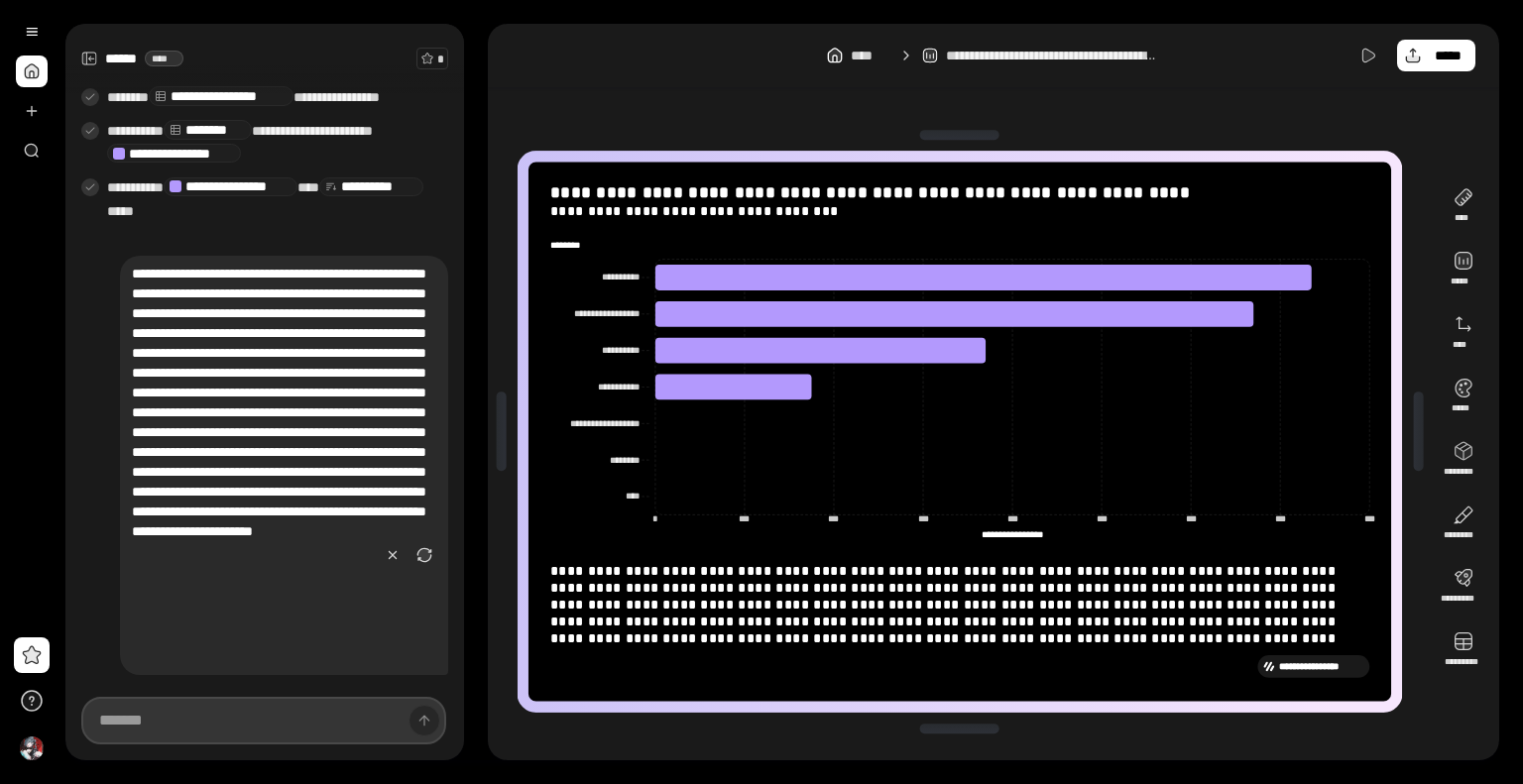 click at bounding box center (264, 721) 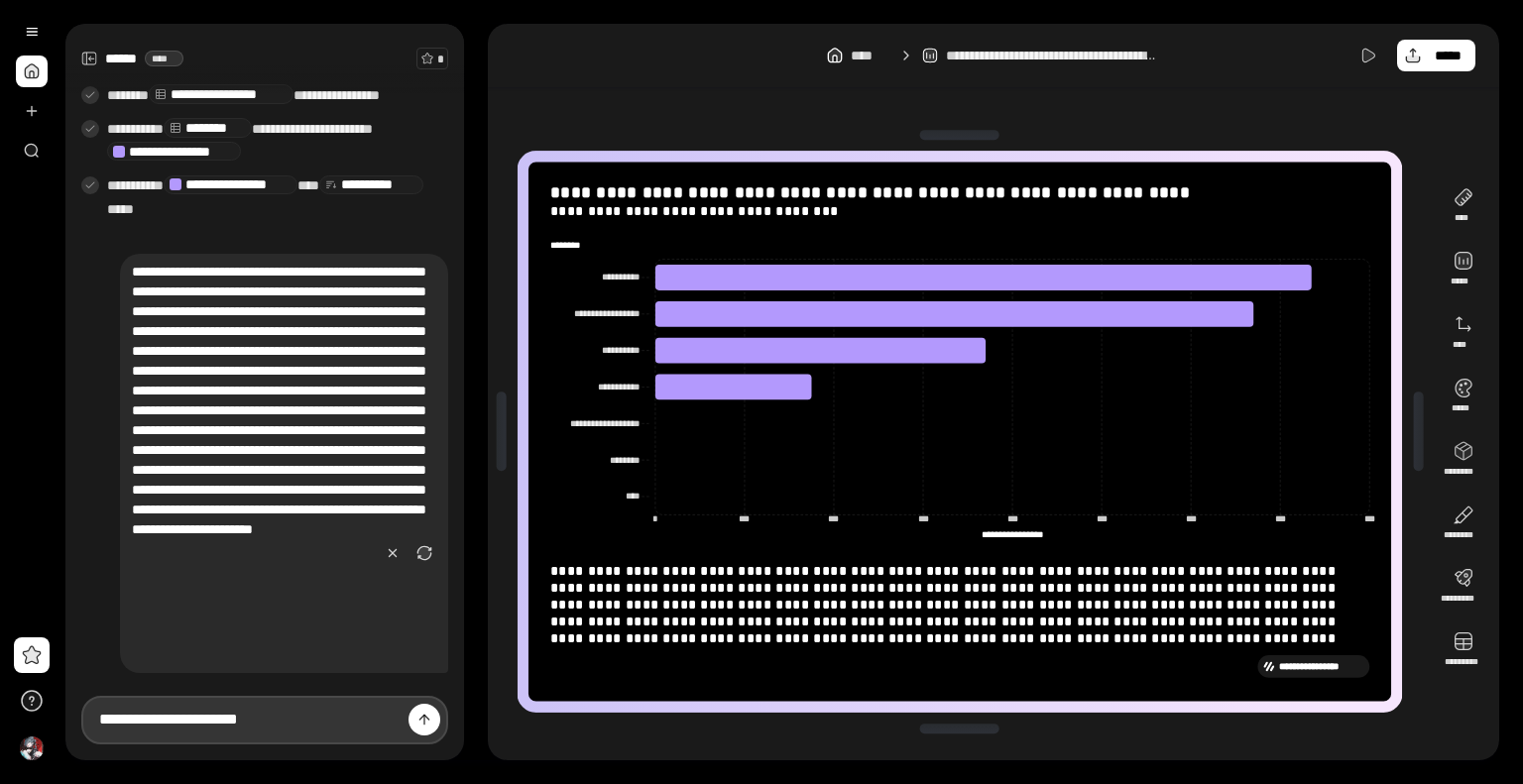 type on "**********" 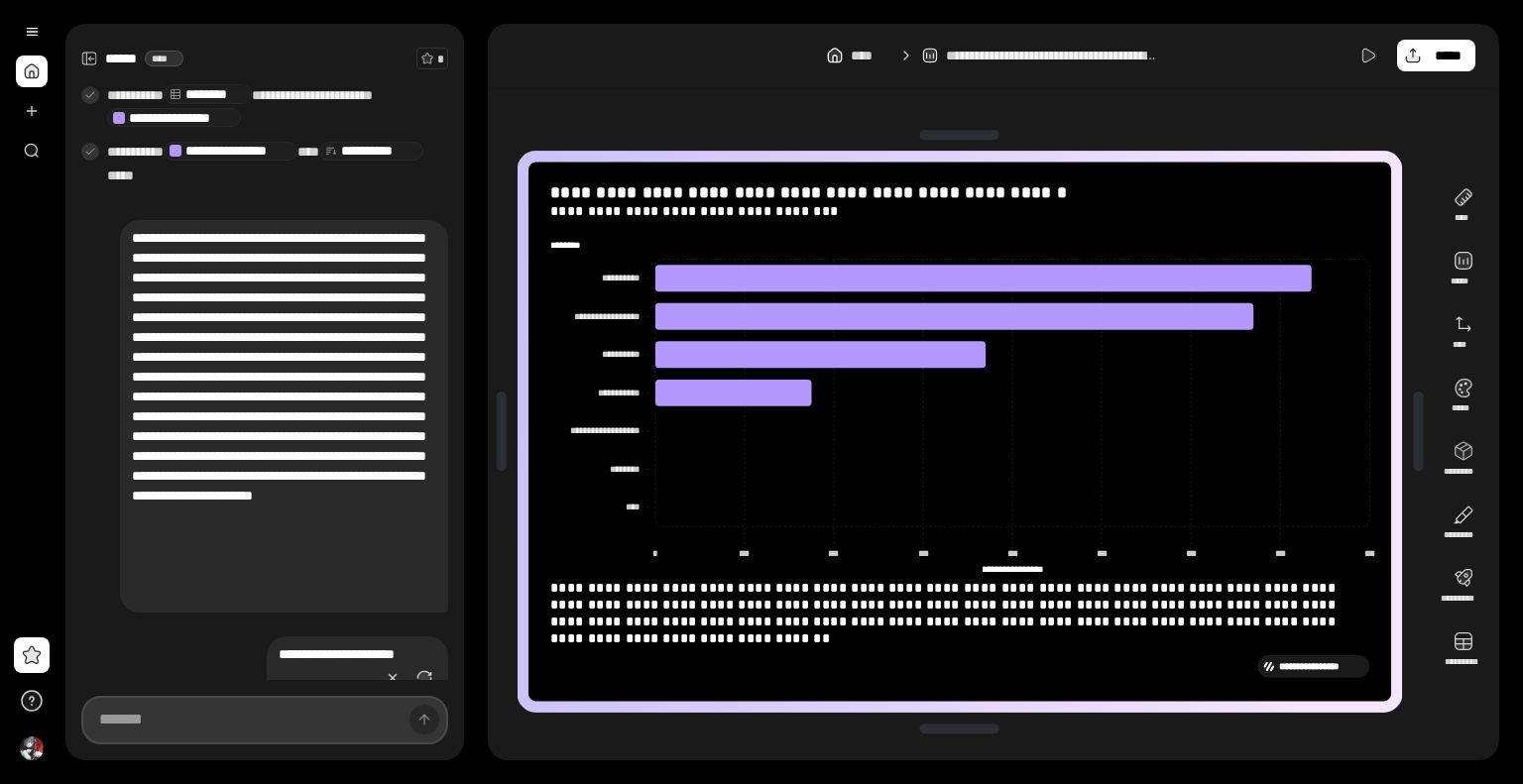 scroll, scrollTop: 1101, scrollLeft: 0, axis: vertical 